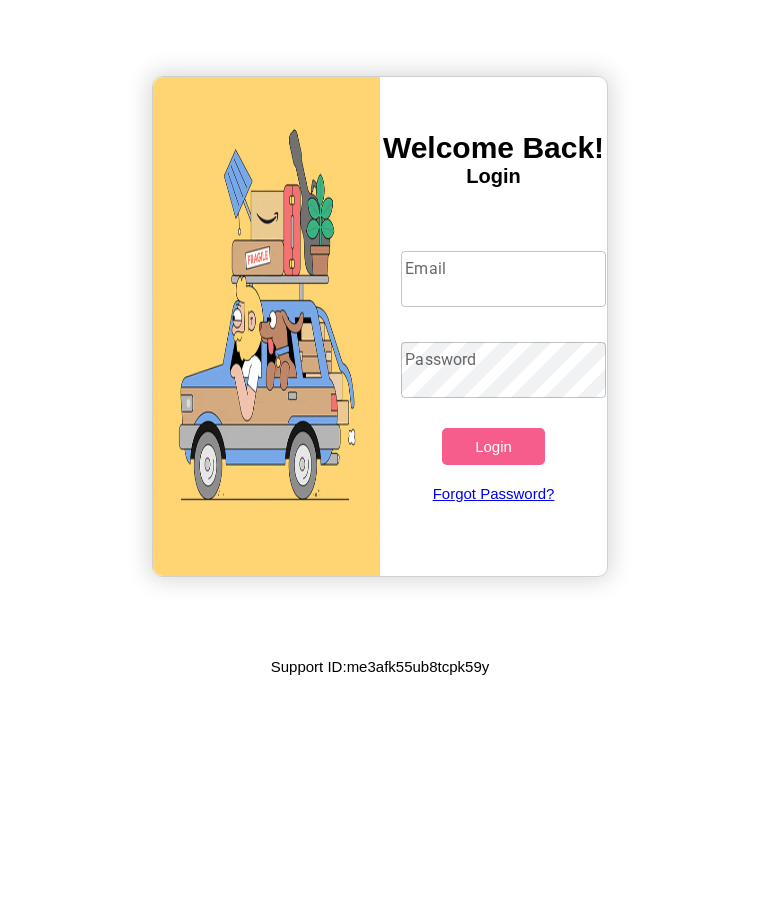 scroll, scrollTop: 0, scrollLeft: 0, axis: both 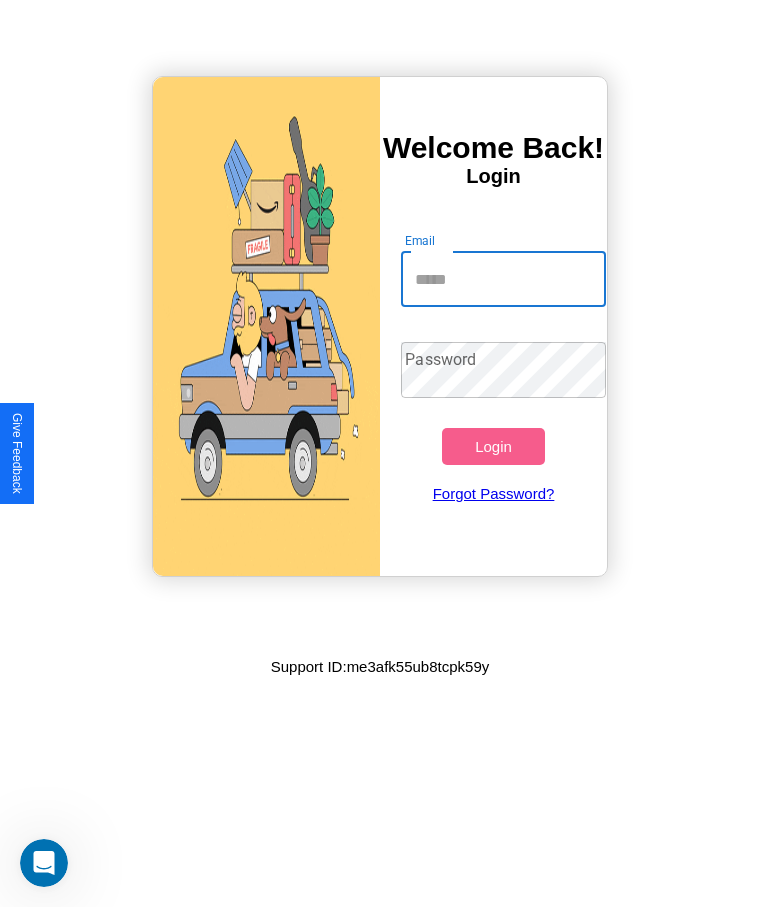 click on "Email" at bounding box center (503, 279) 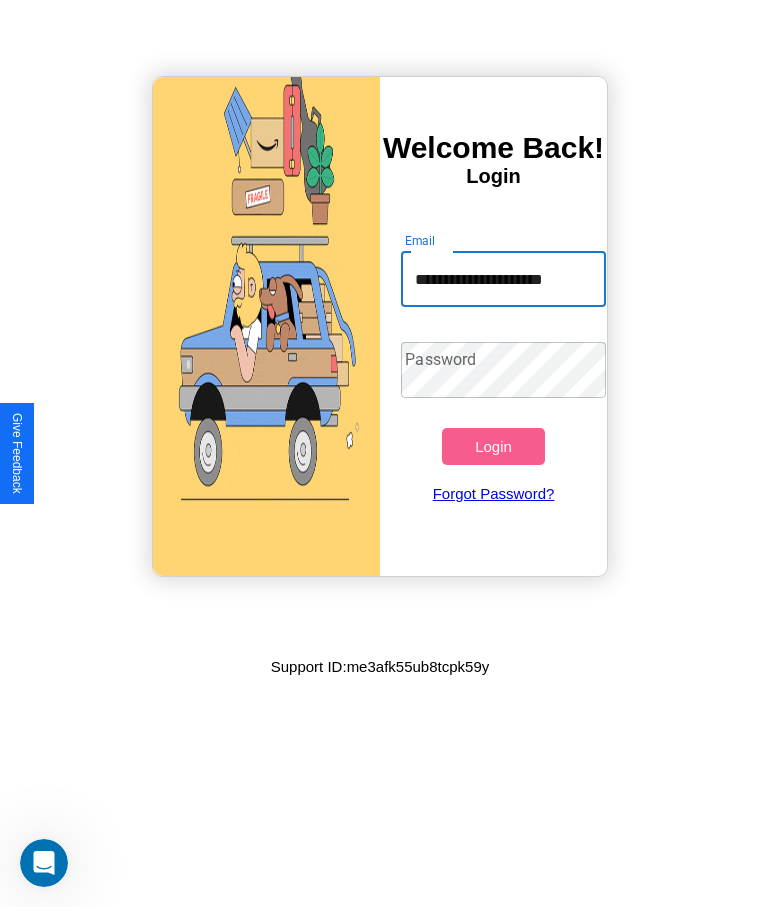 scroll, scrollTop: 0, scrollLeft: 11, axis: horizontal 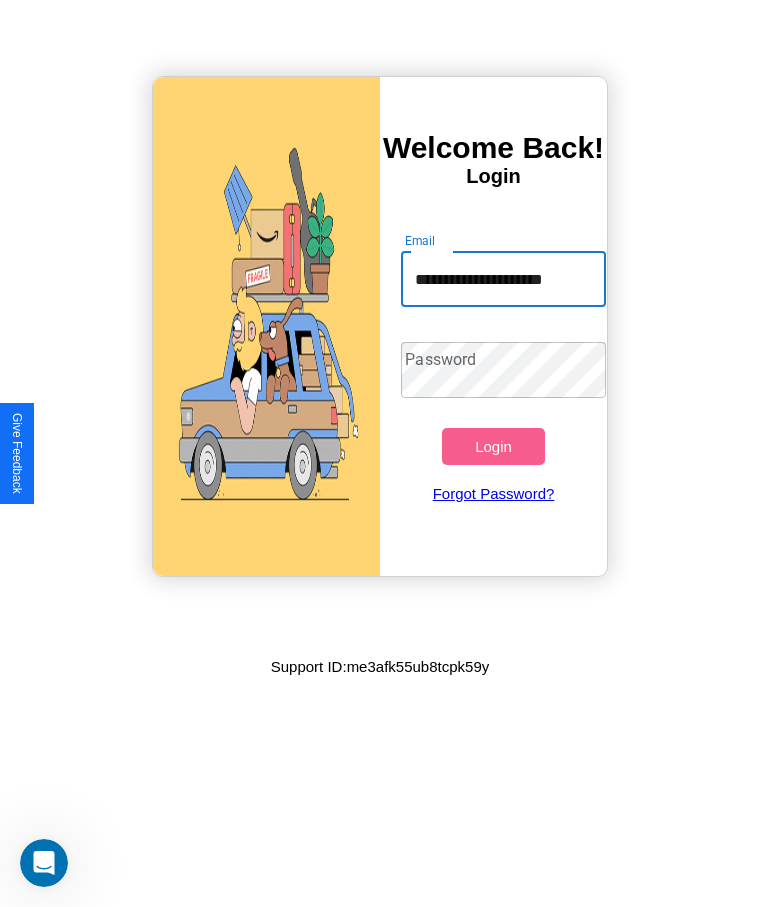 type on "**********" 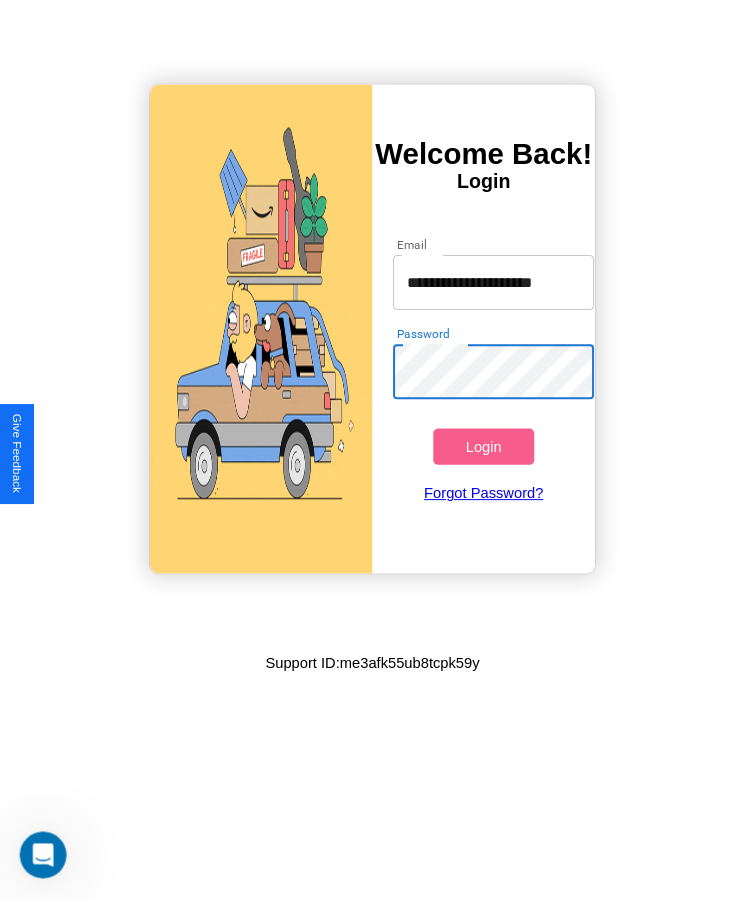scroll, scrollTop: 0, scrollLeft: 0, axis: both 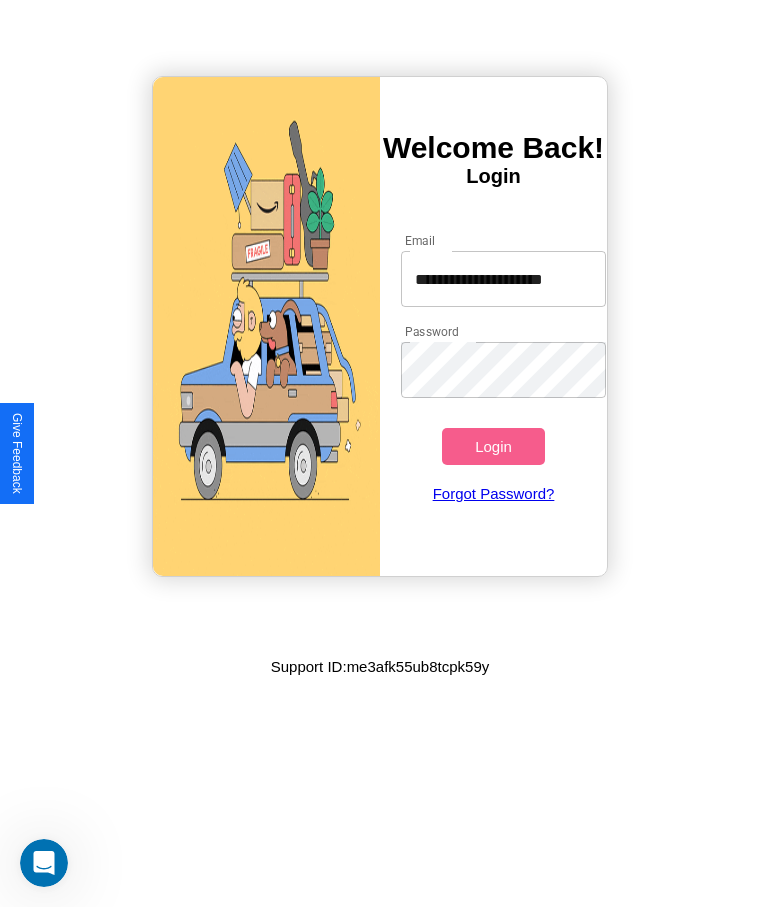 click on "Login" at bounding box center (493, 446) 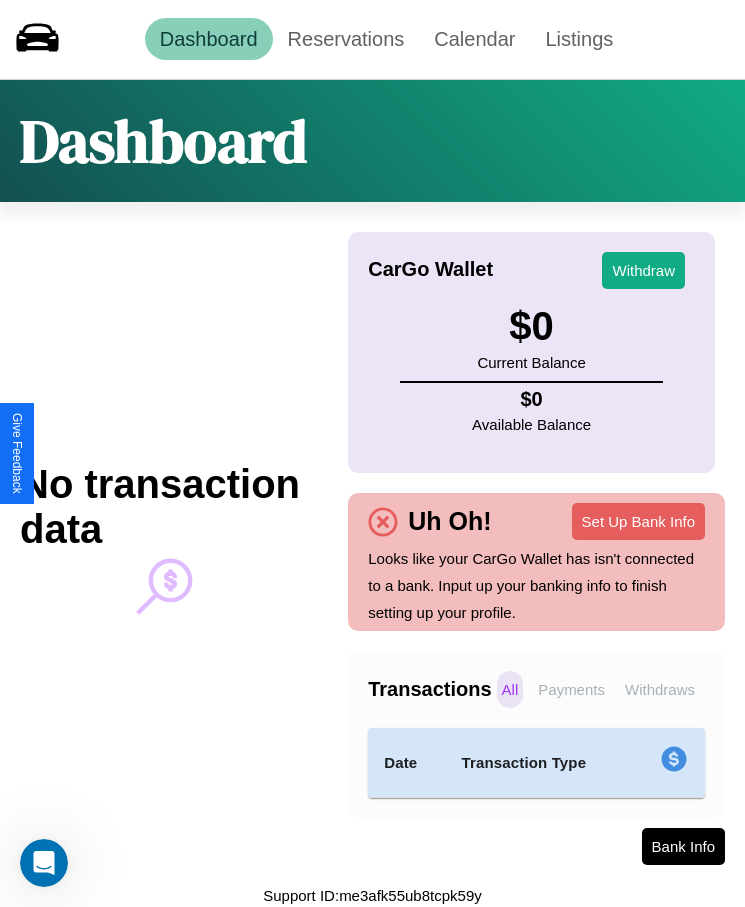 scroll, scrollTop: 0, scrollLeft: 0, axis: both 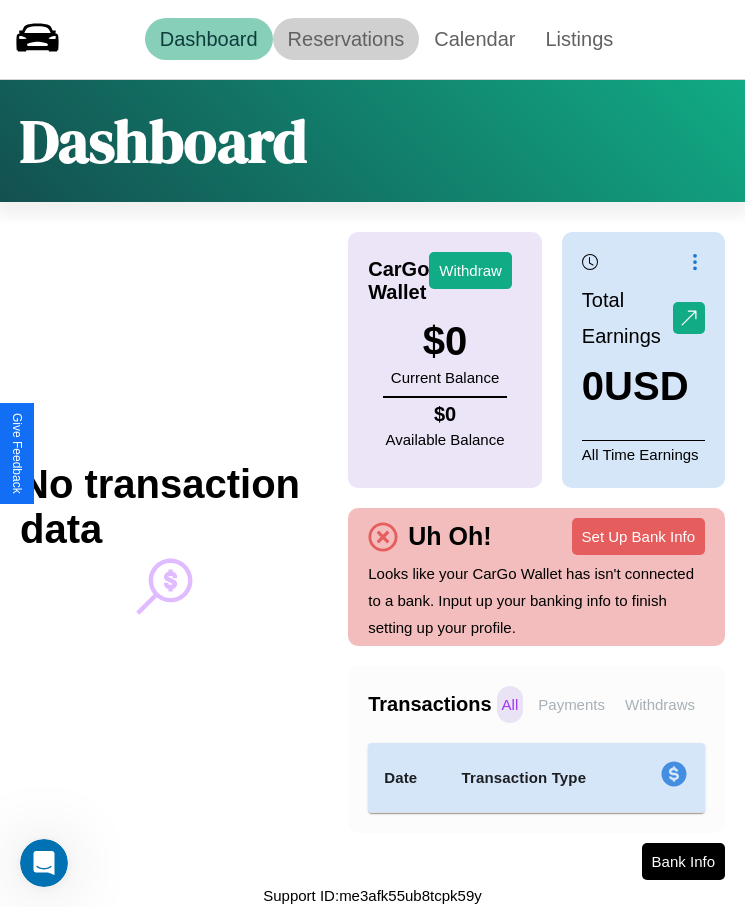 click on "Reservations" at bounding box center [346, 39] 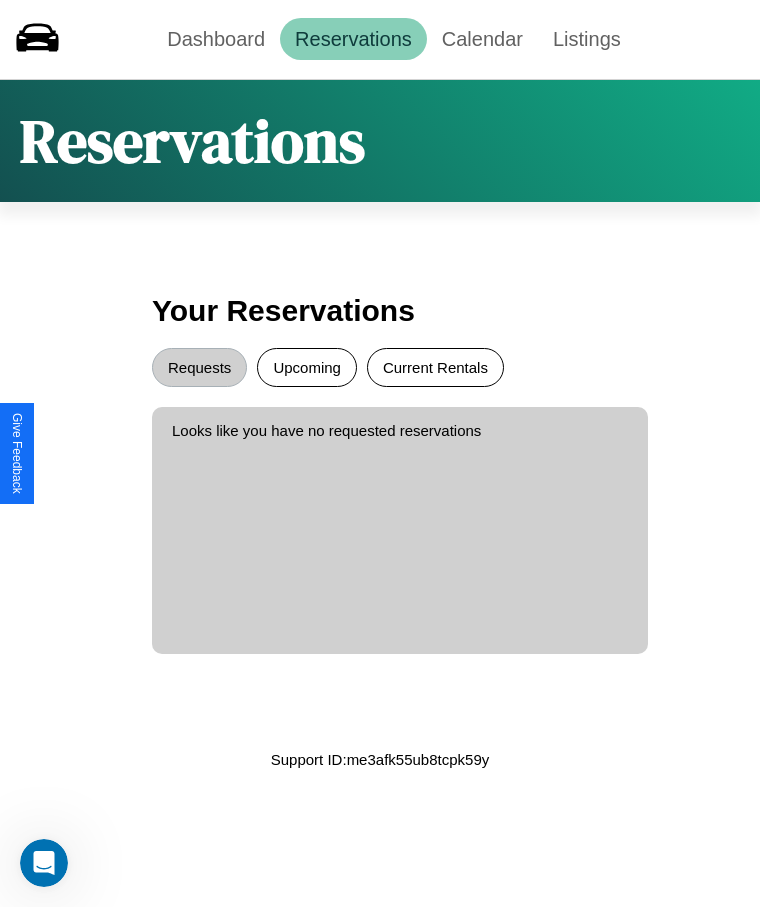 click on "Current Rentals" at bounding box center (435, 367) 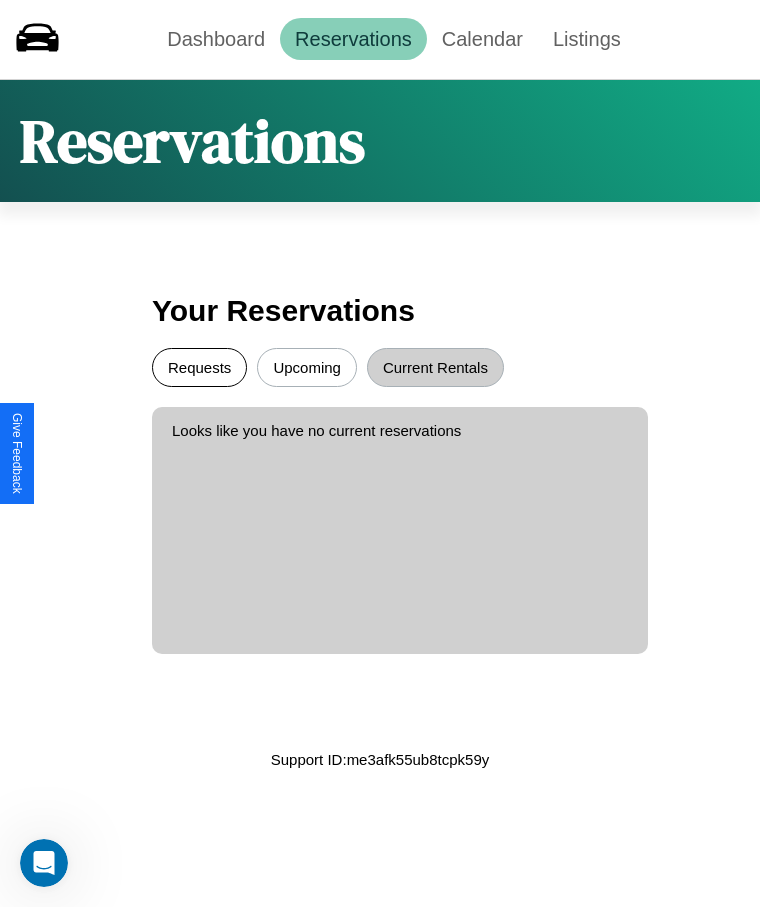 click on "Requests" at bounding box center [199, 367] 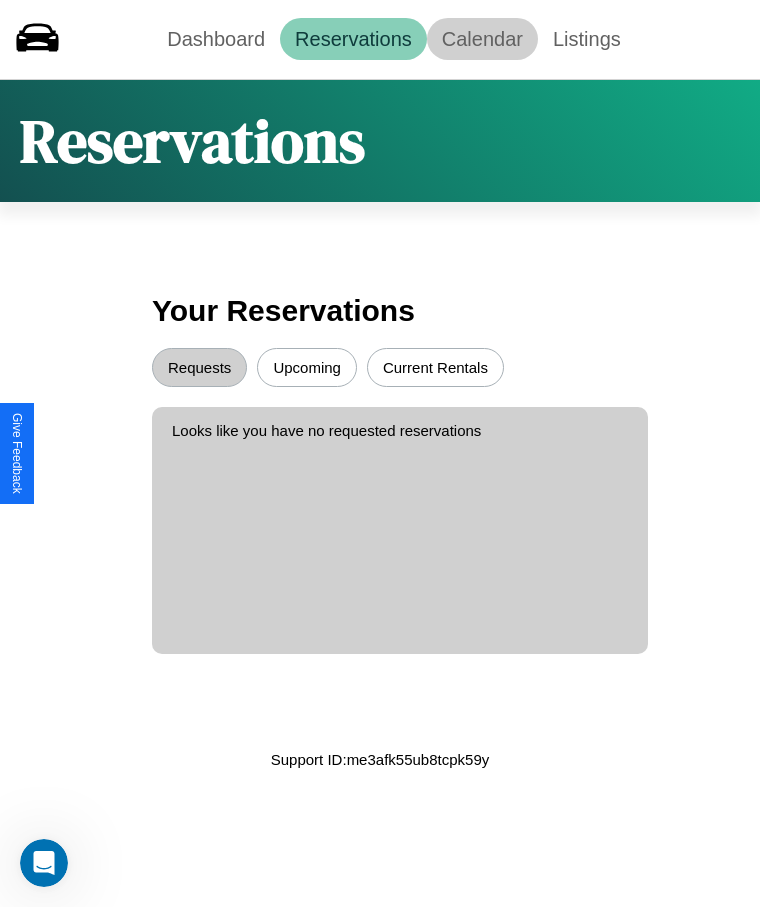click on "Calendar" at bounding box center (482, 39) 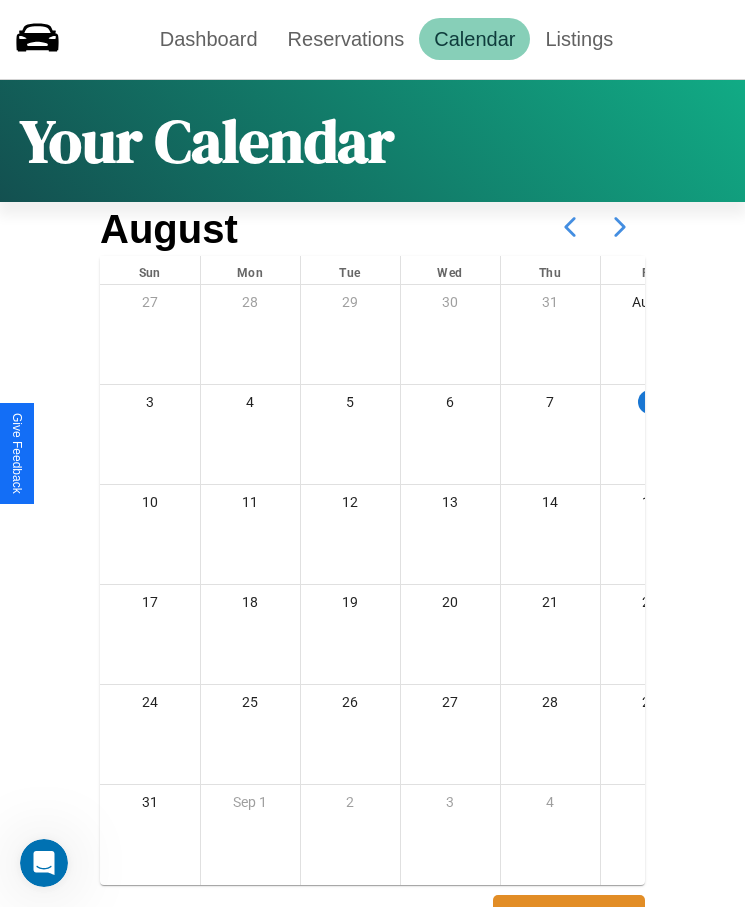 click 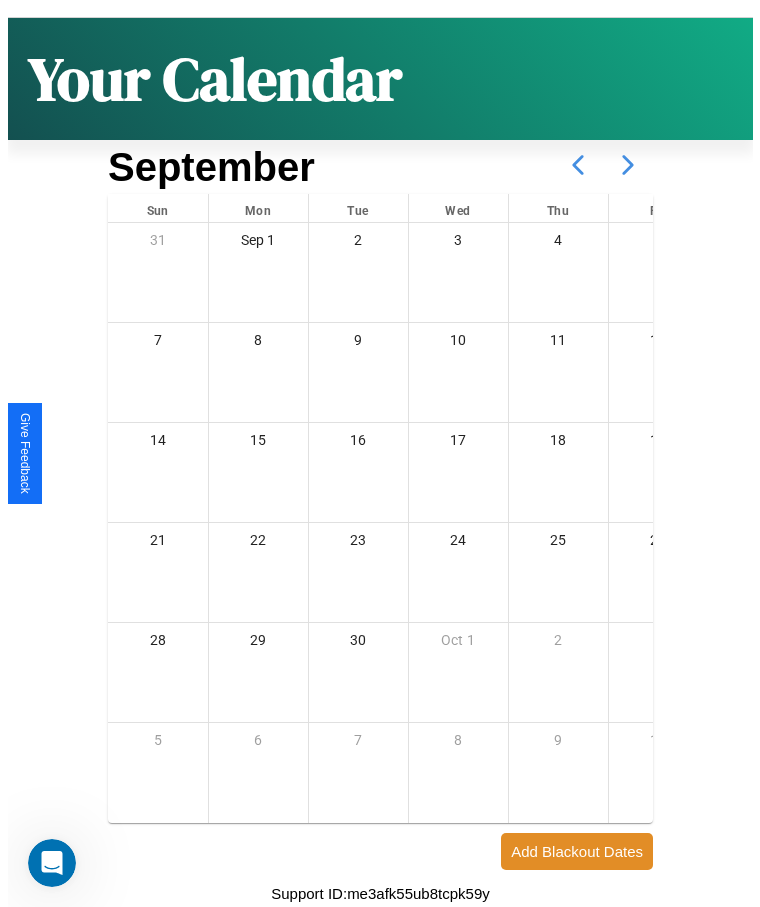 scroll, scrollTop: 77, scrollLeft: 0, axis: vertical 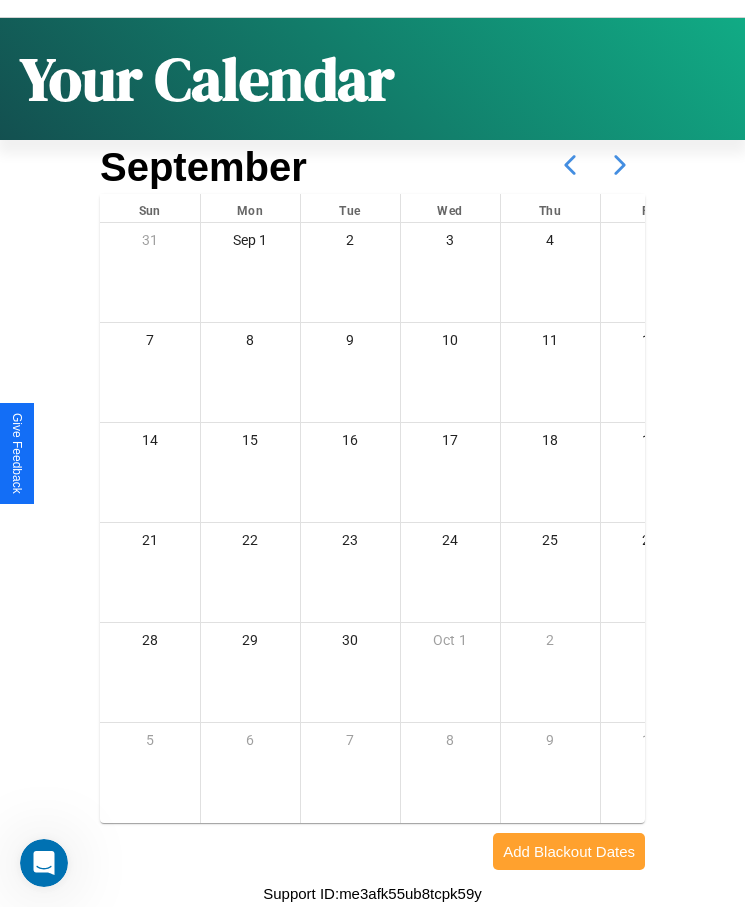 click on "Add Blackout Dates" at bounding box center (569, 851) 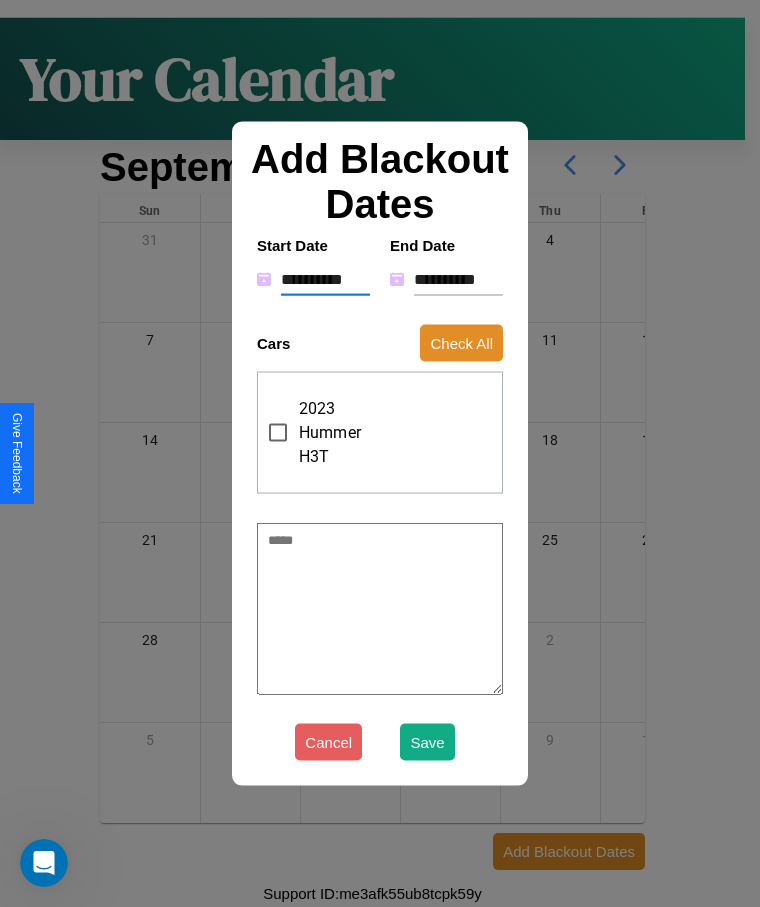click on "**********" at bounding box center (325, 279) 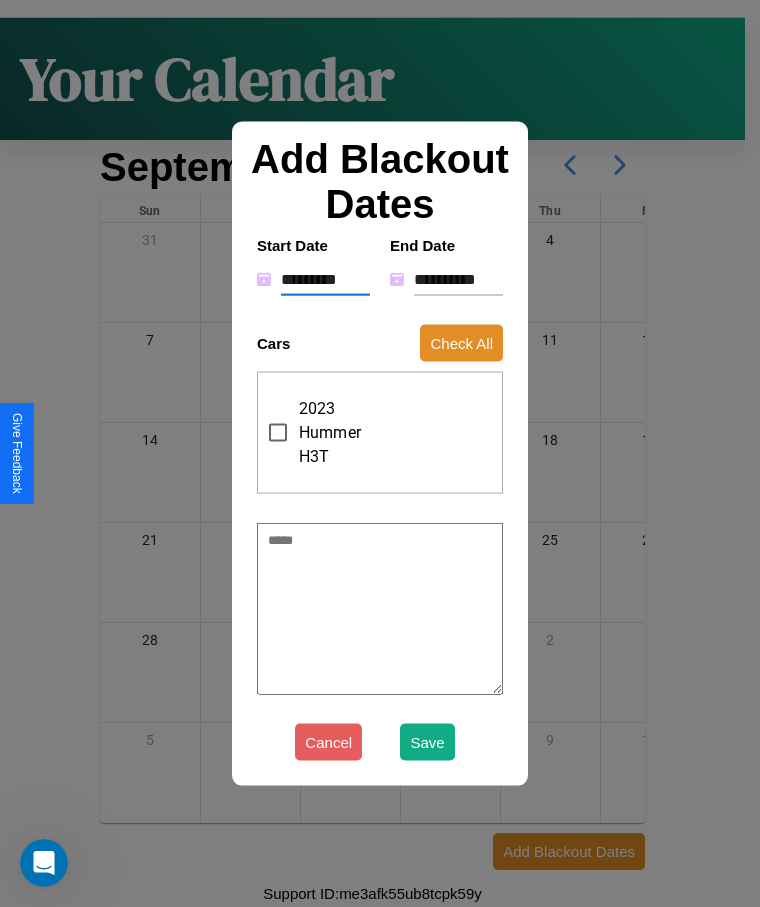 type on "*" 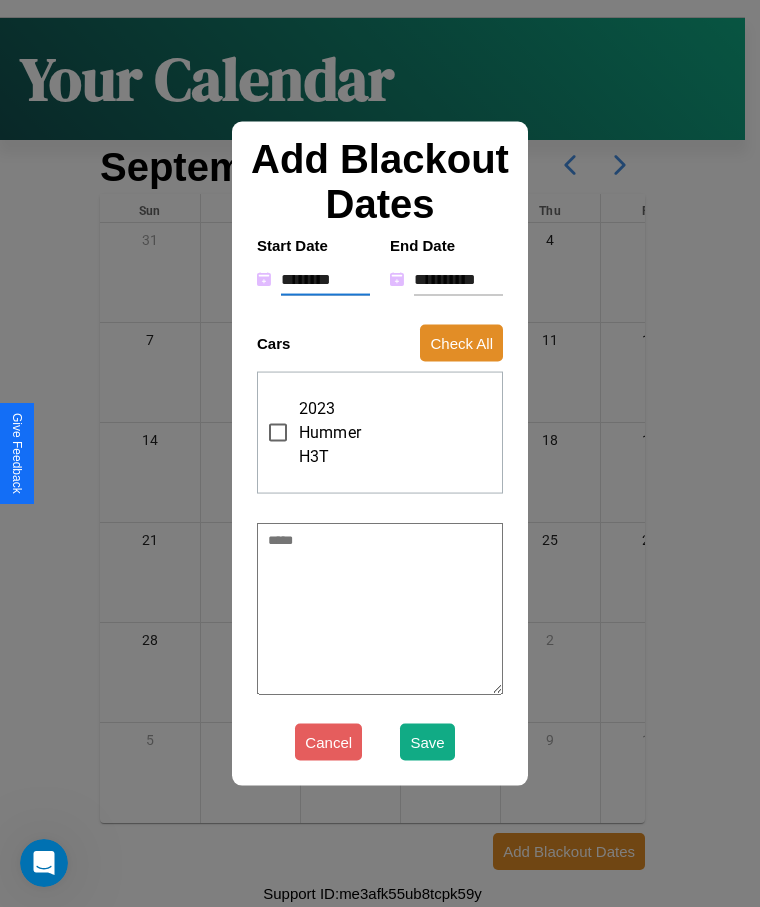 type on "*" 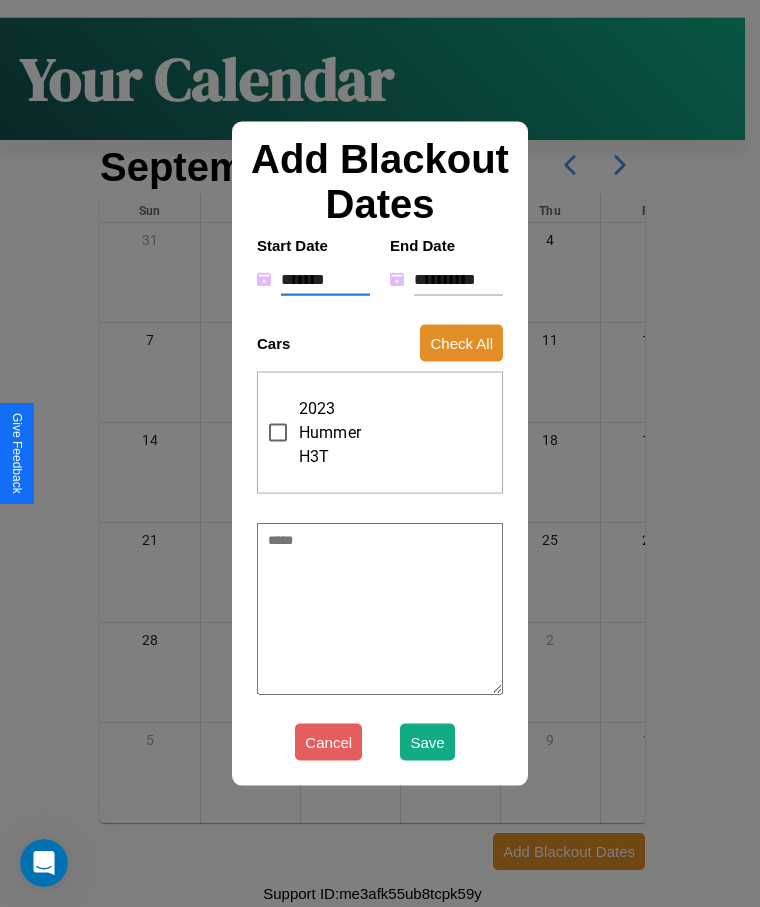 type on "*" 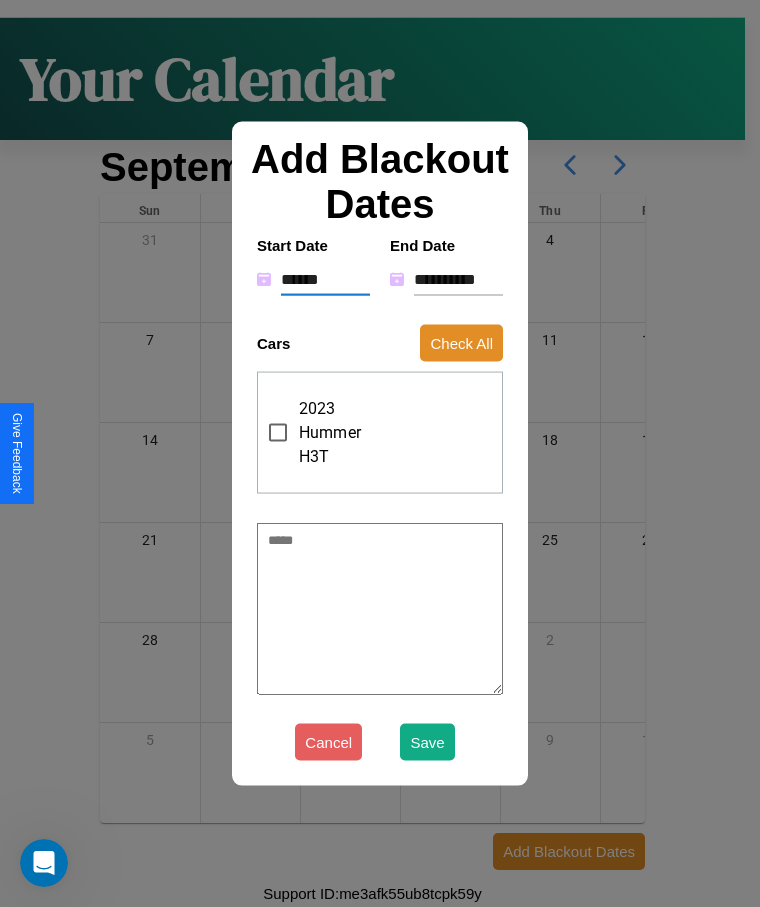 type on "*" 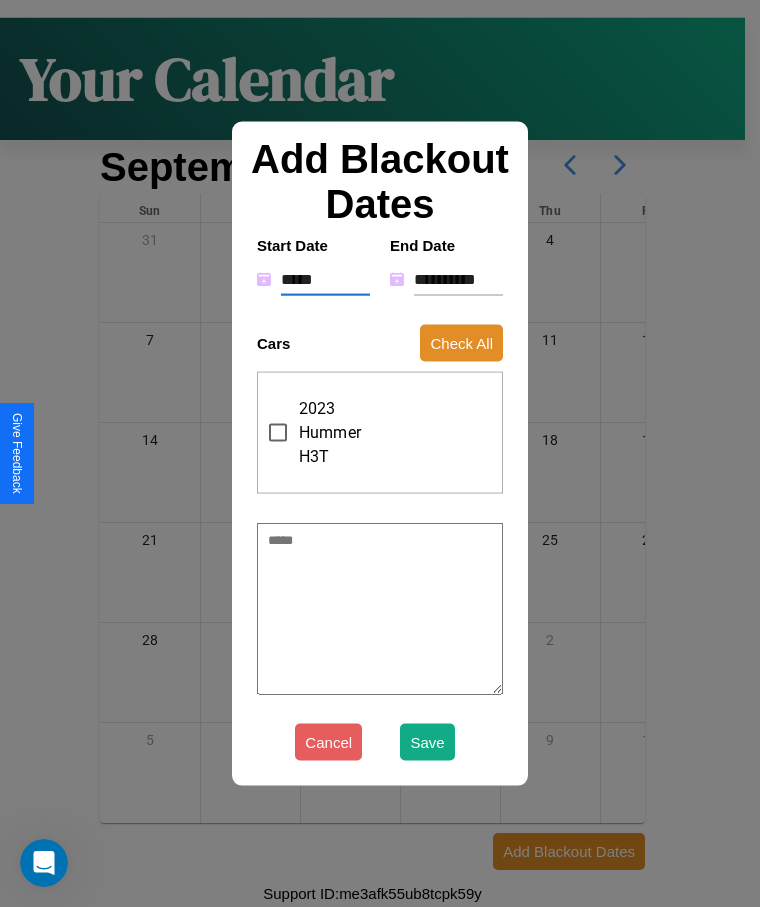 type on "*" 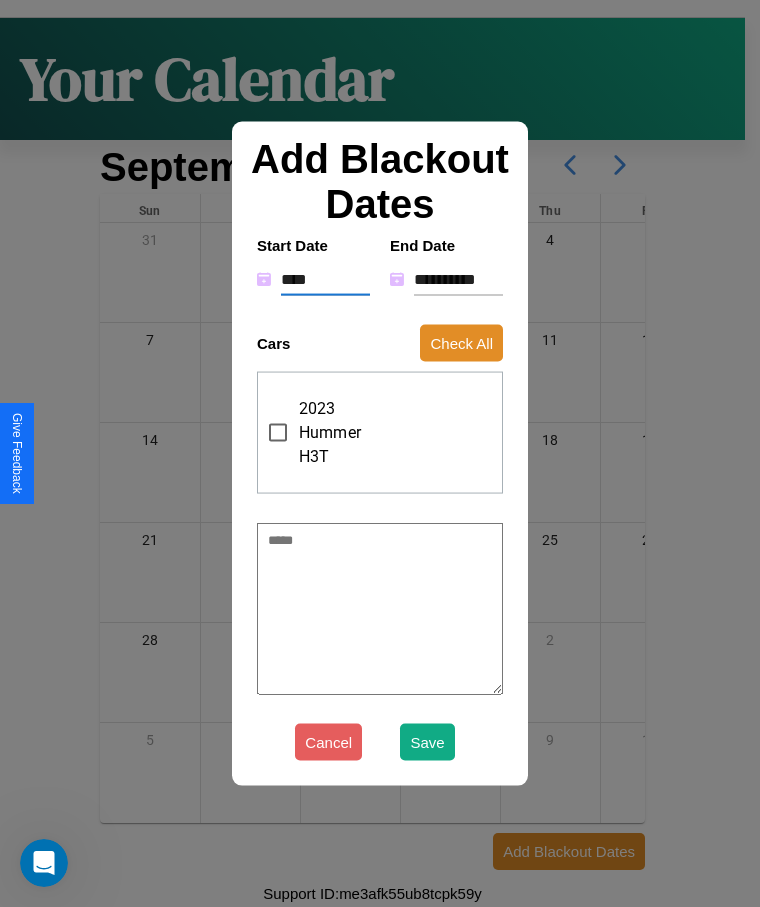 type on "*" 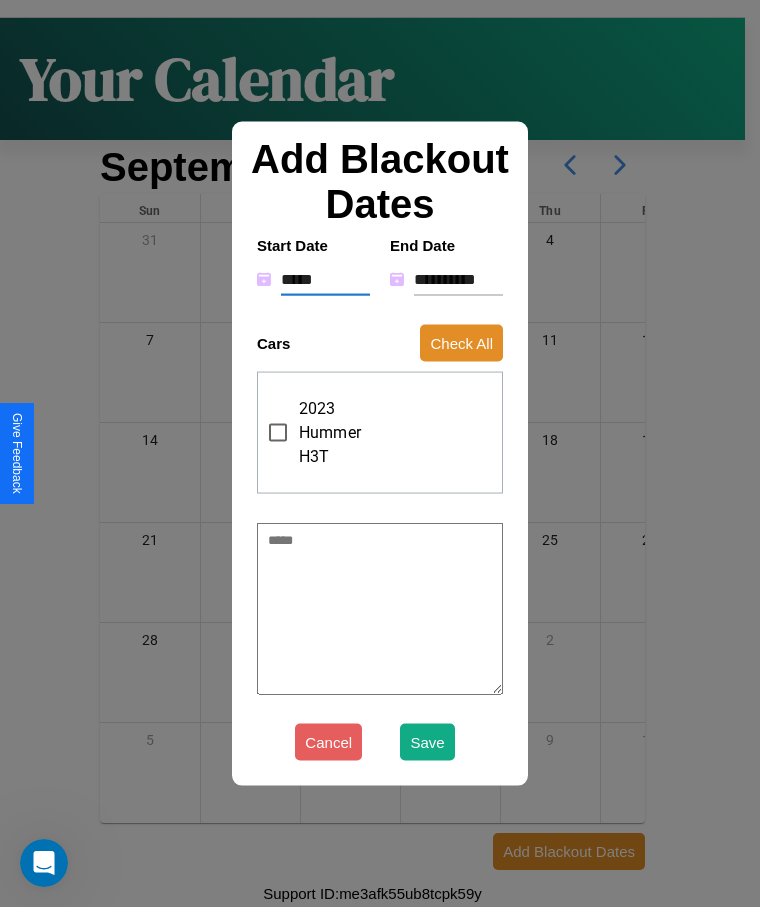 type on "*" 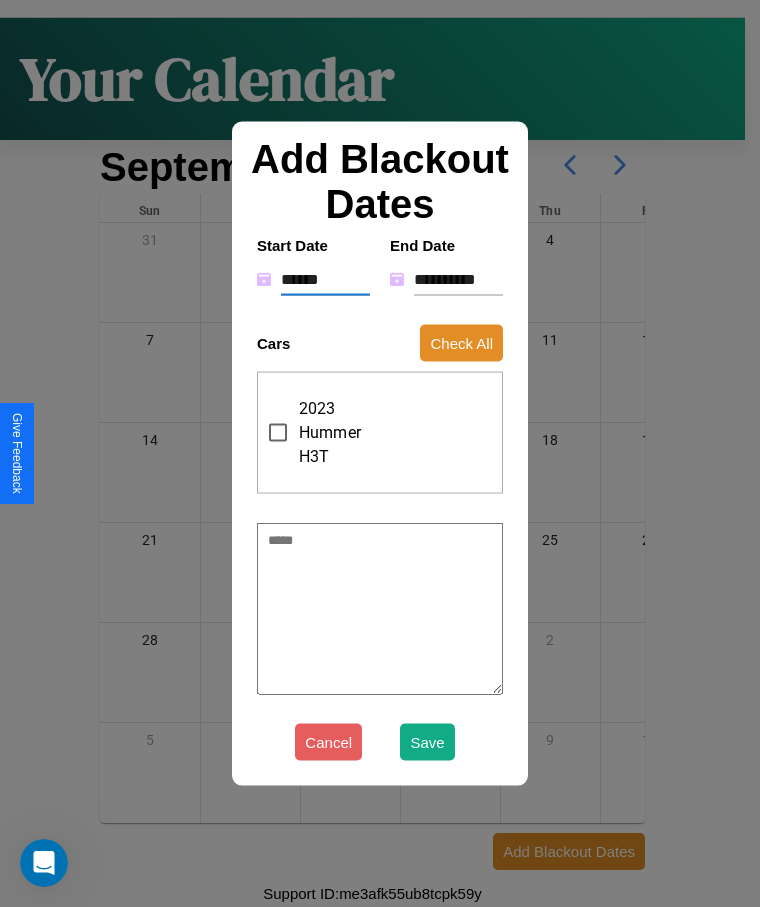 type on "*" 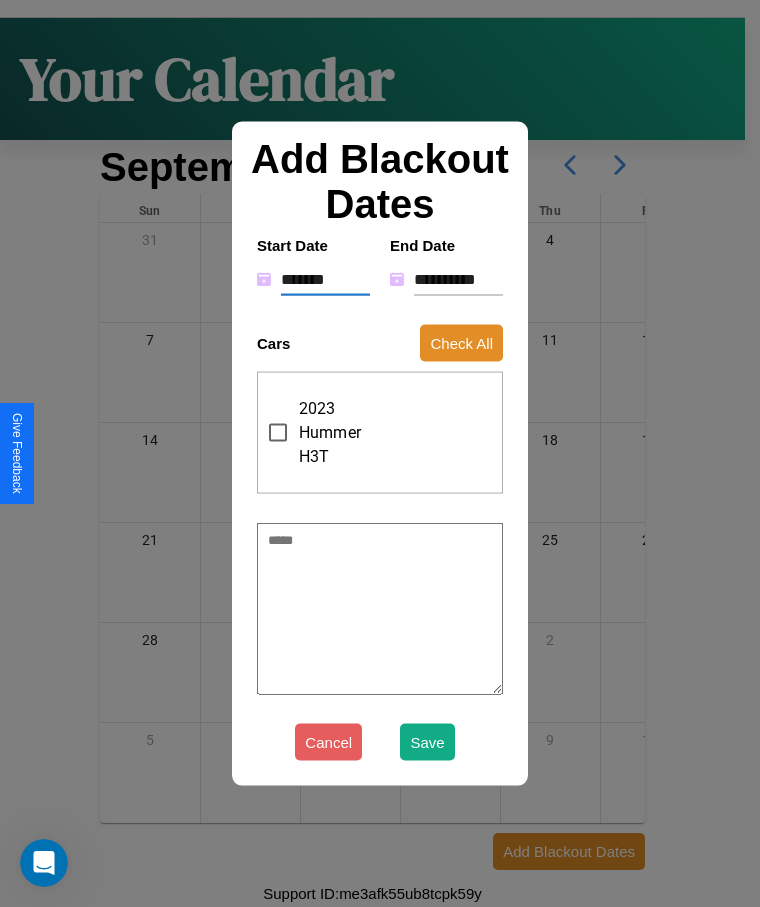type on "*" 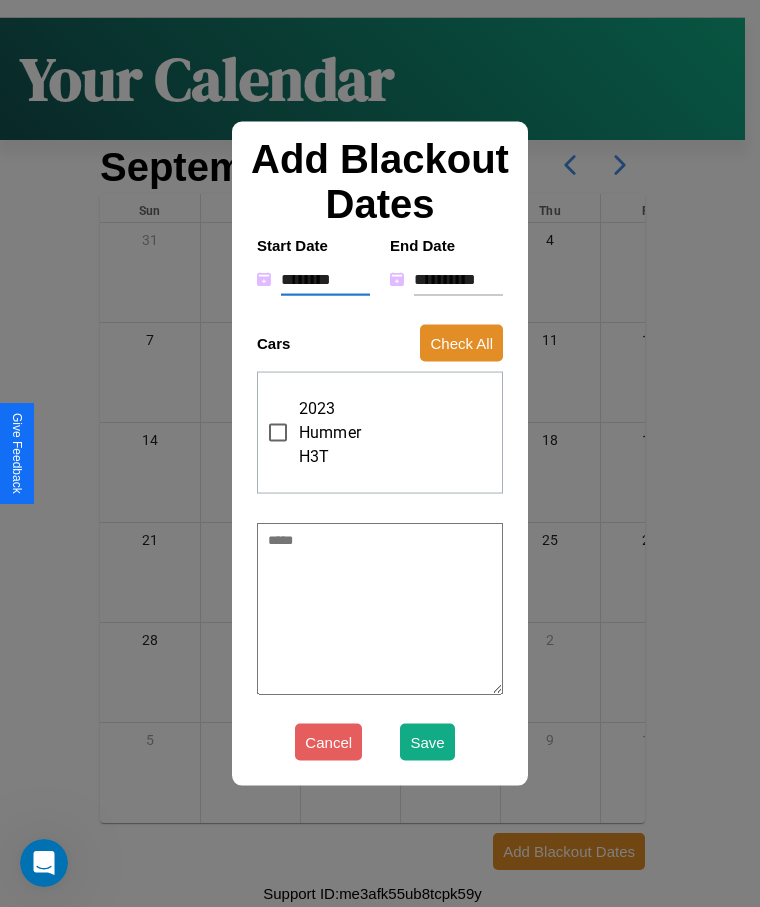 type on "*" 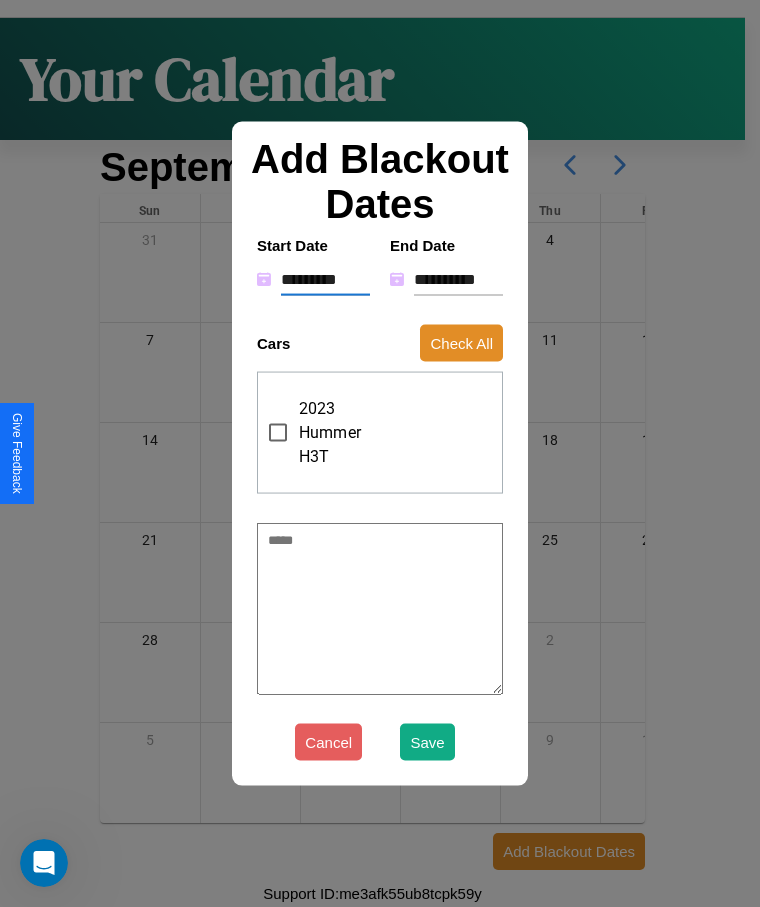 type on "*" 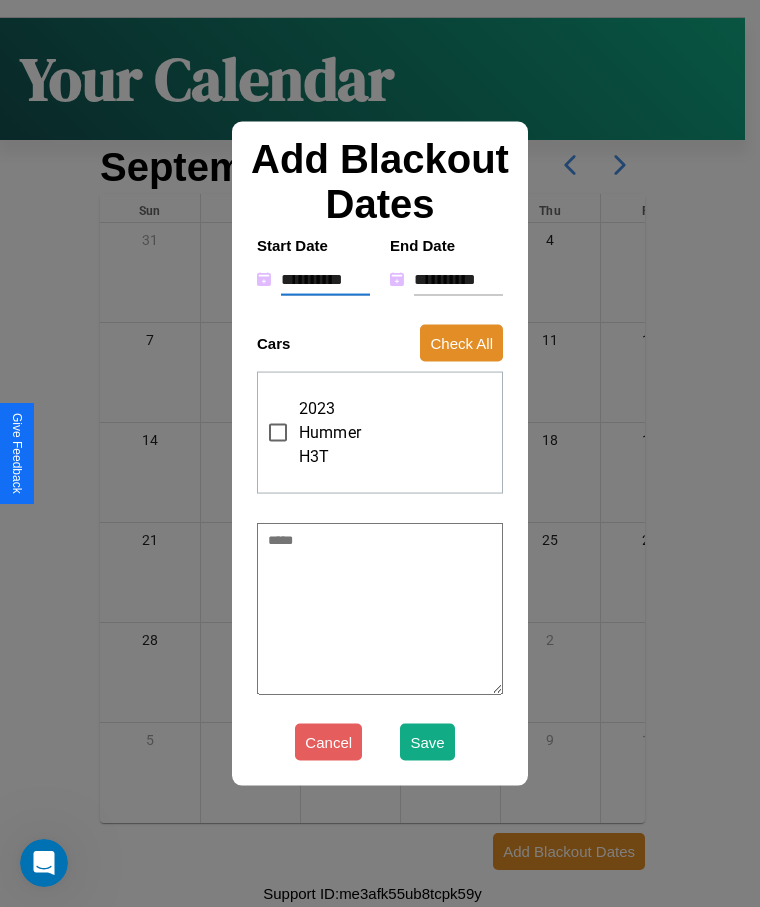 type on "*" 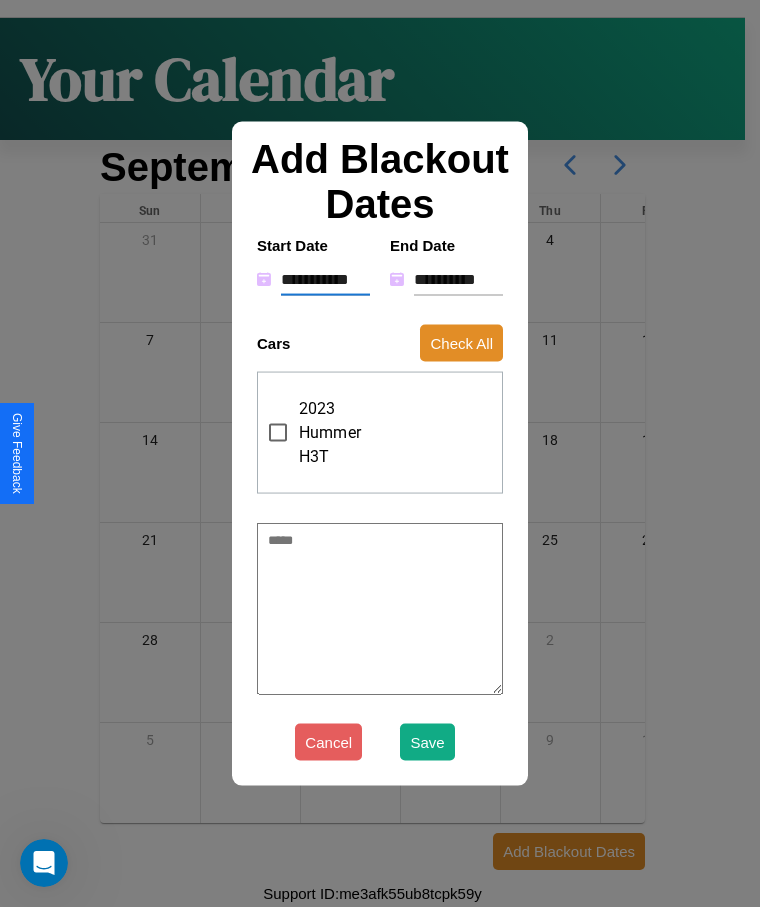type on "*" 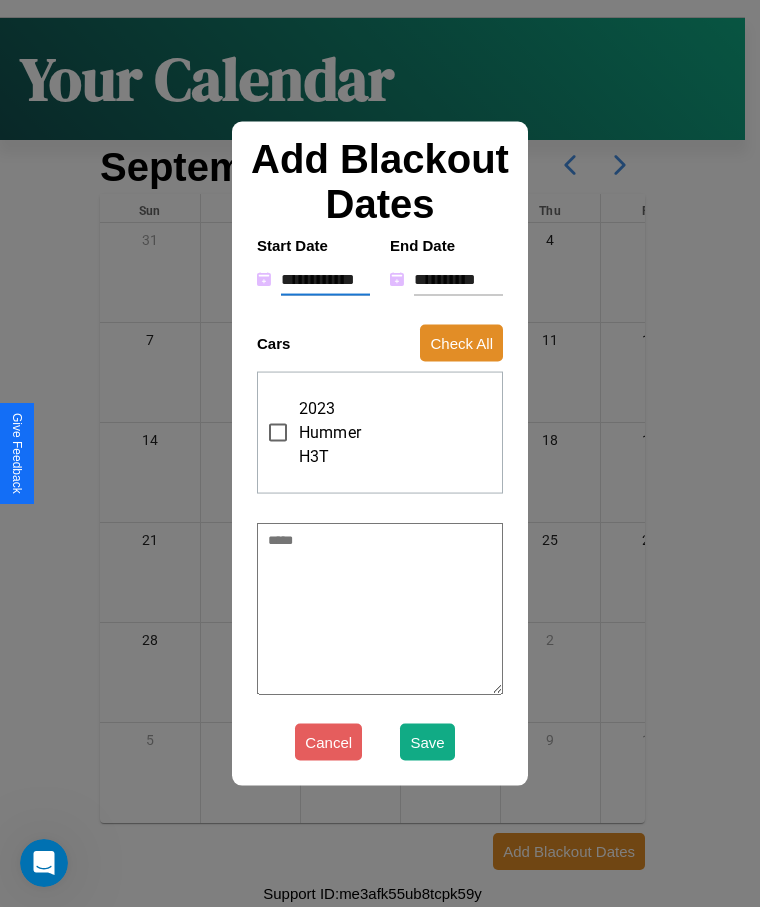 type on "*" 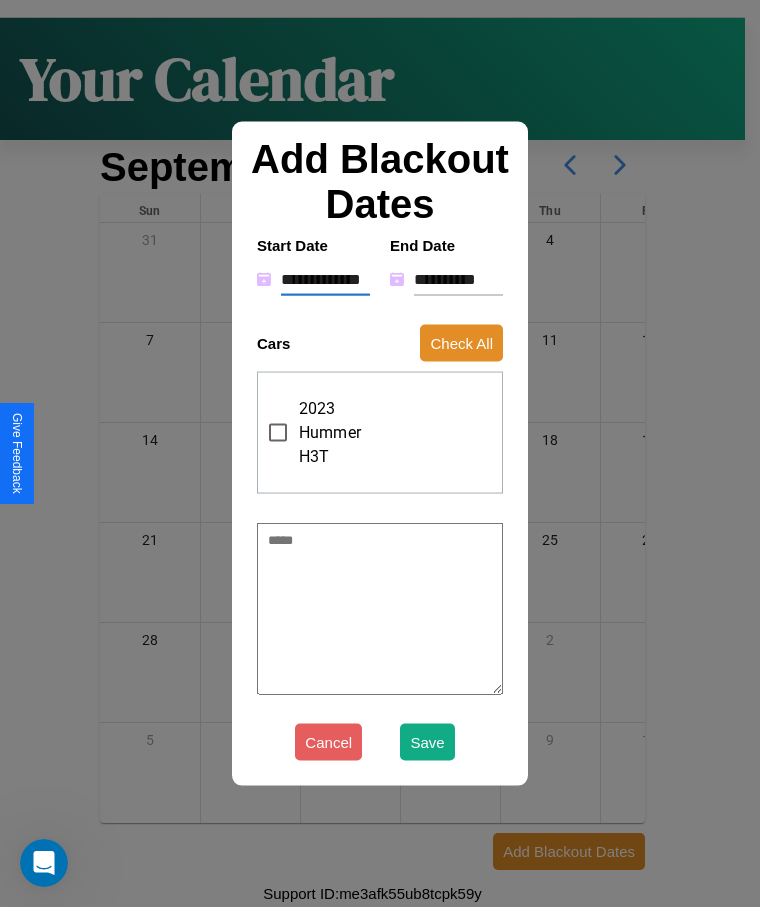 type on "*" 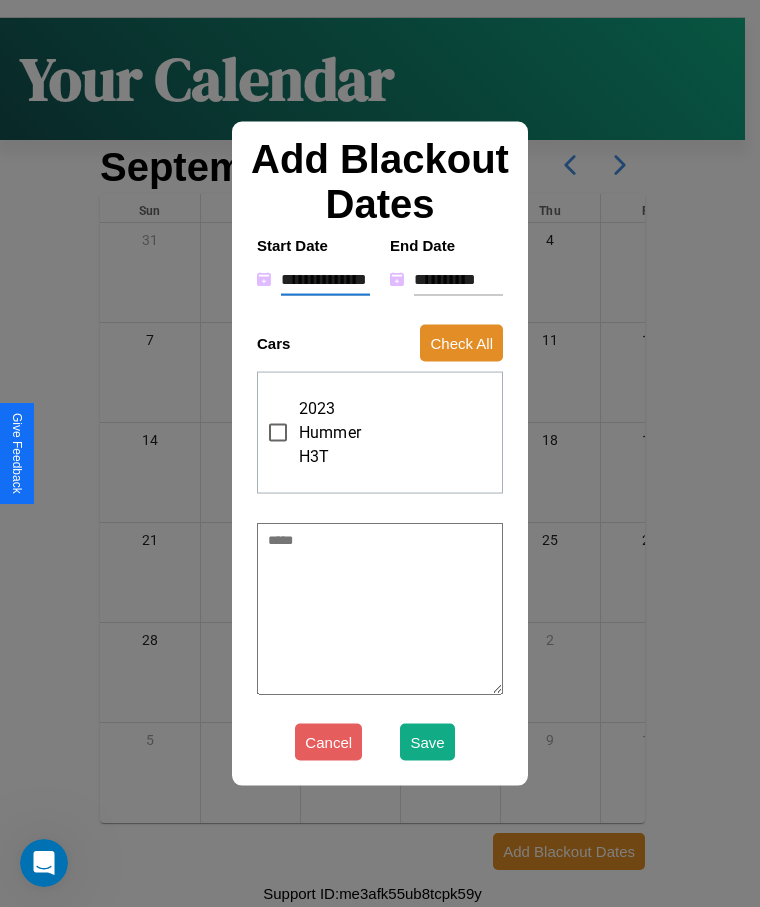 type on "*" 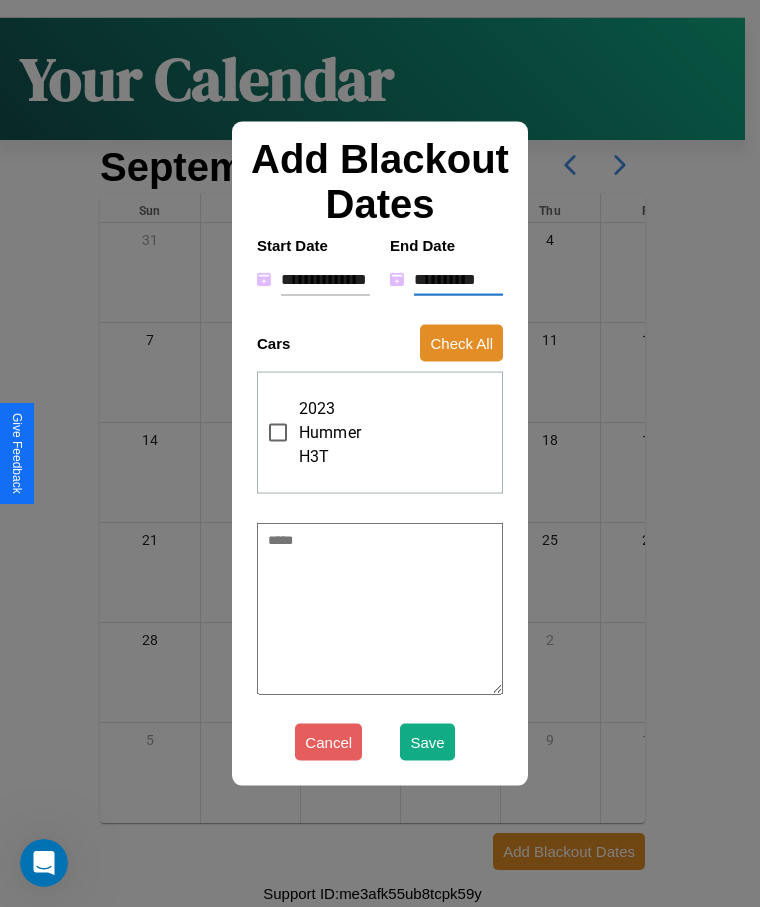type on "*********" 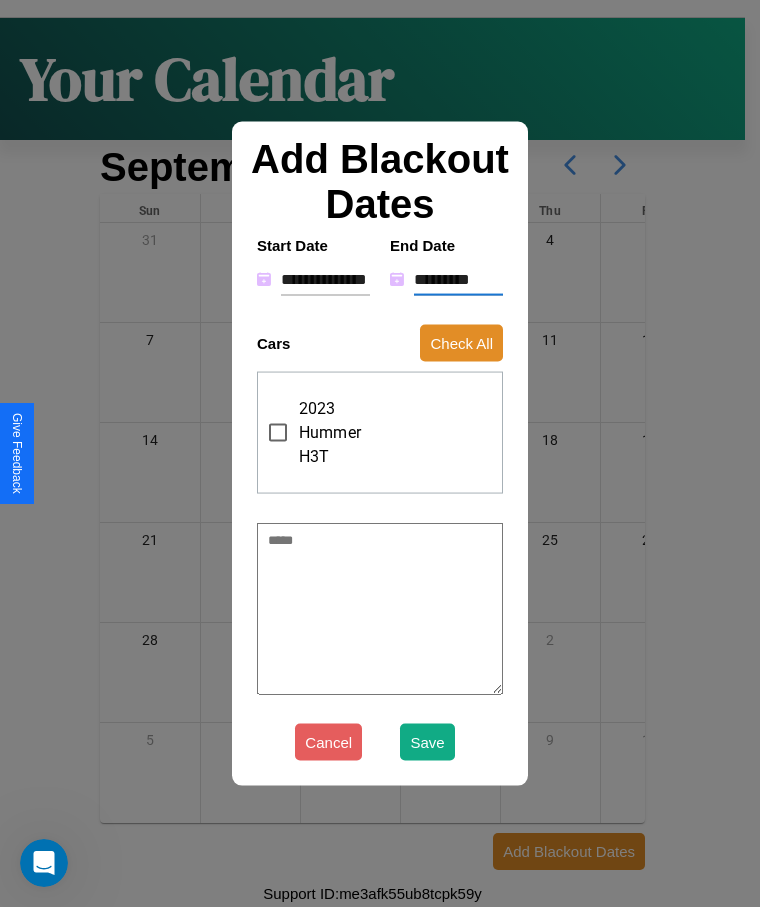 type on "*" 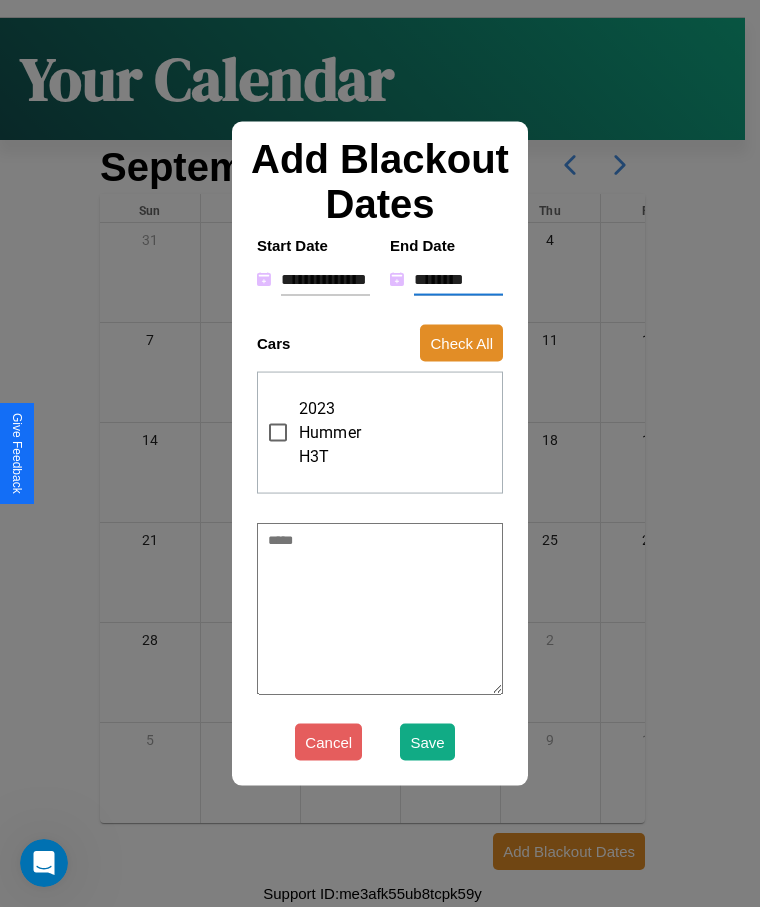 type on "*" 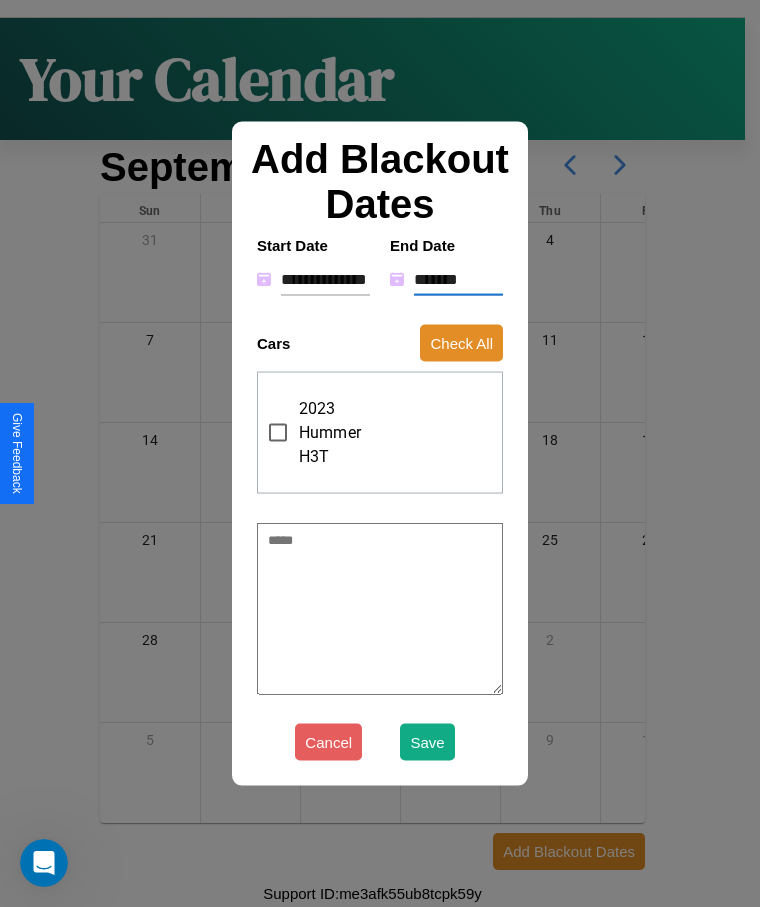 type on "*" 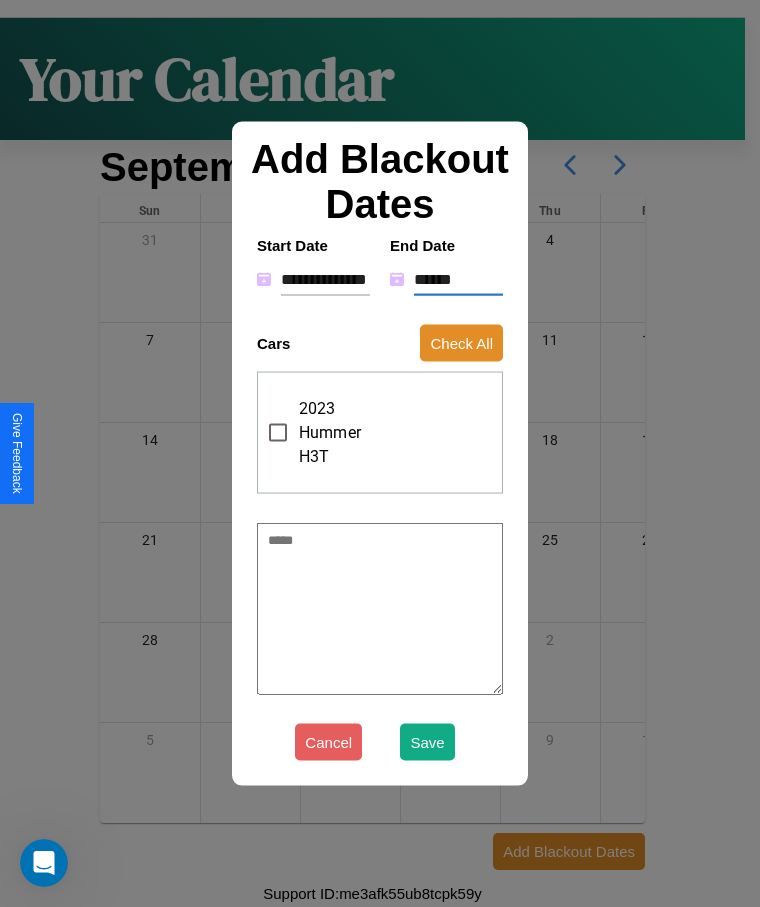 type on "*" 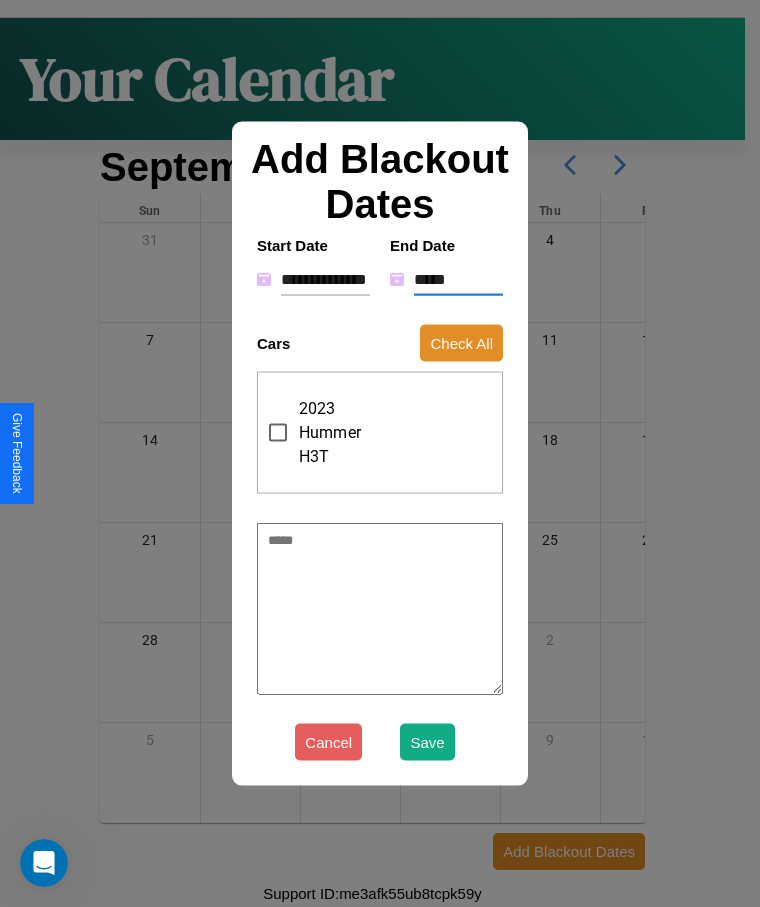 type on "*" 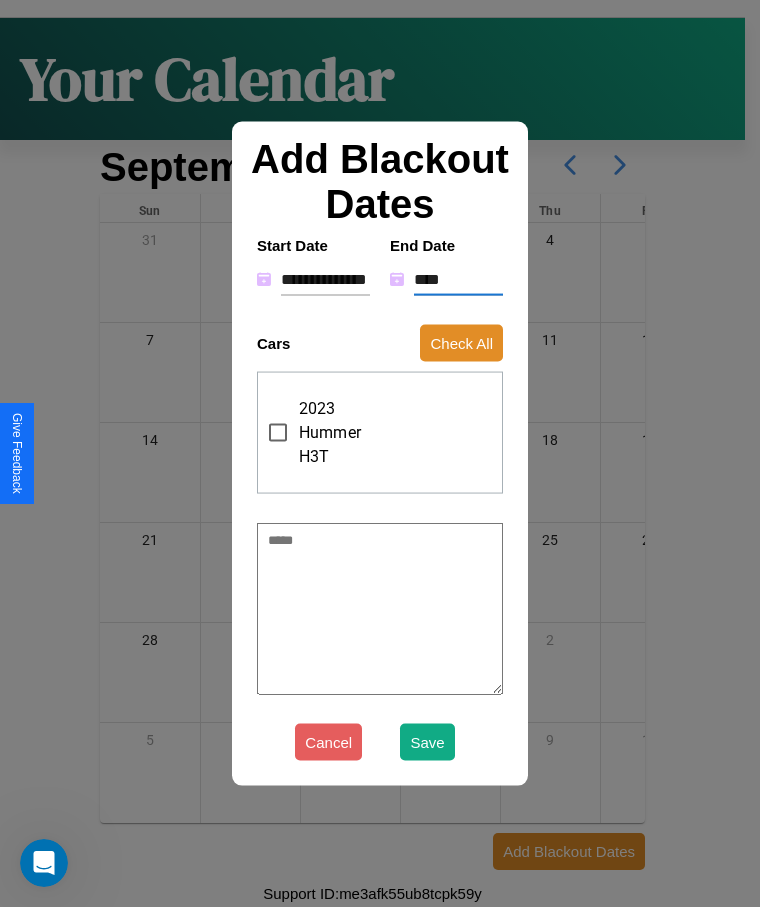 type on "*" 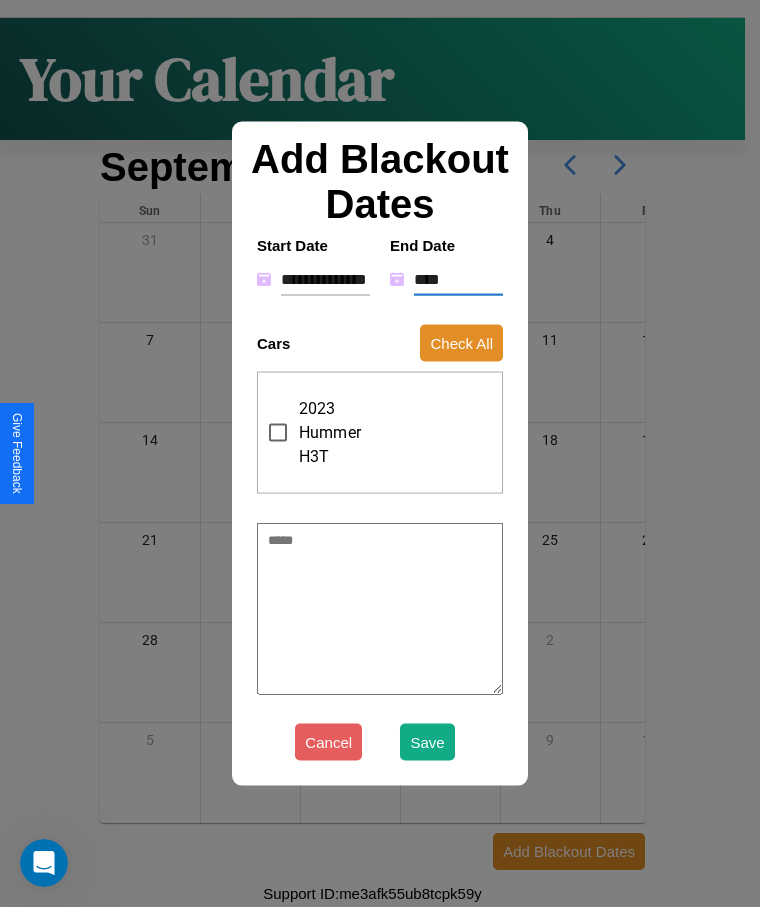 type on "*****" 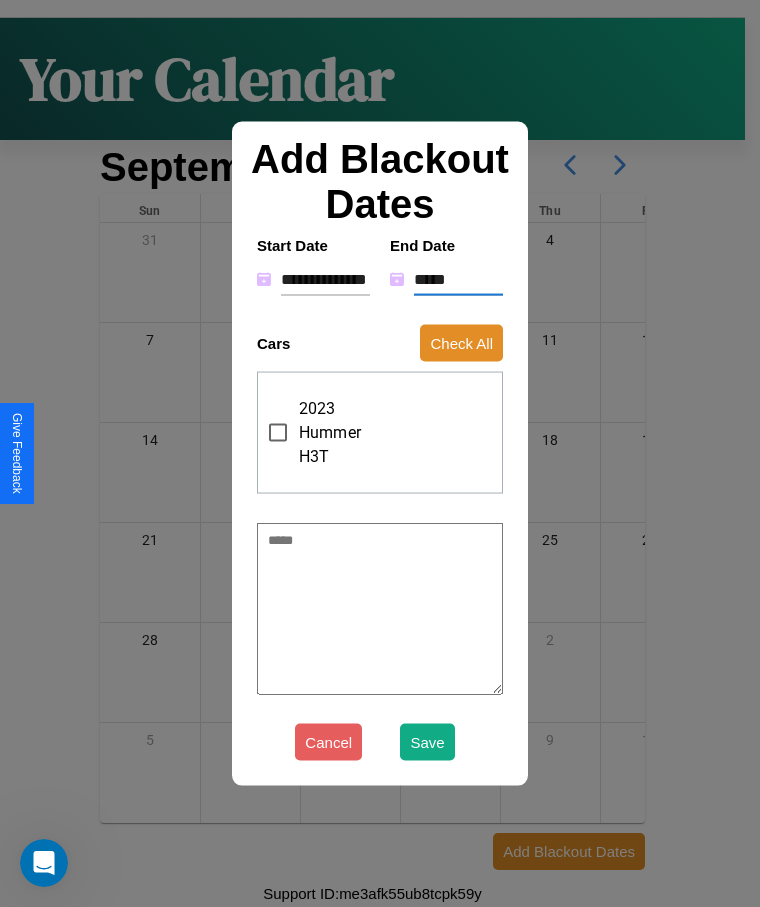 type on "*" 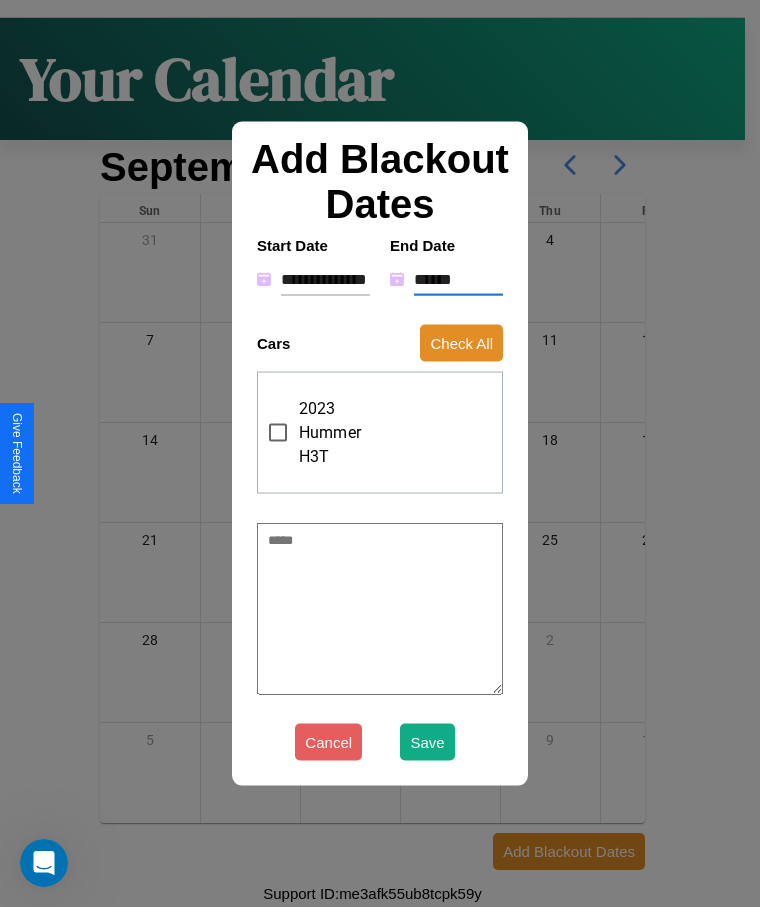 type on "*" 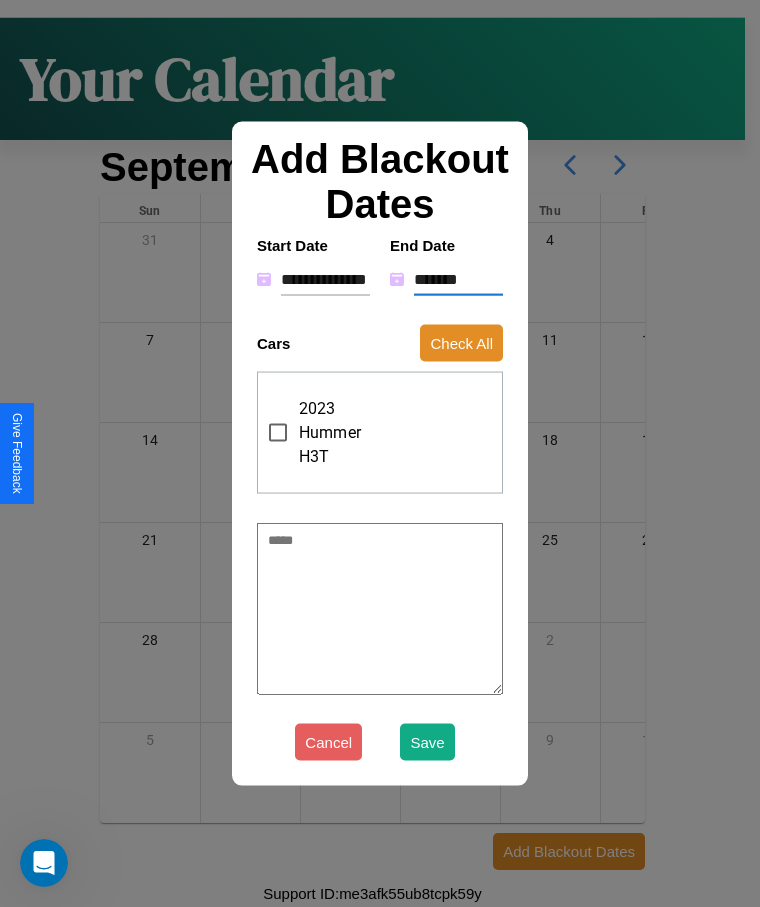 type on "*" 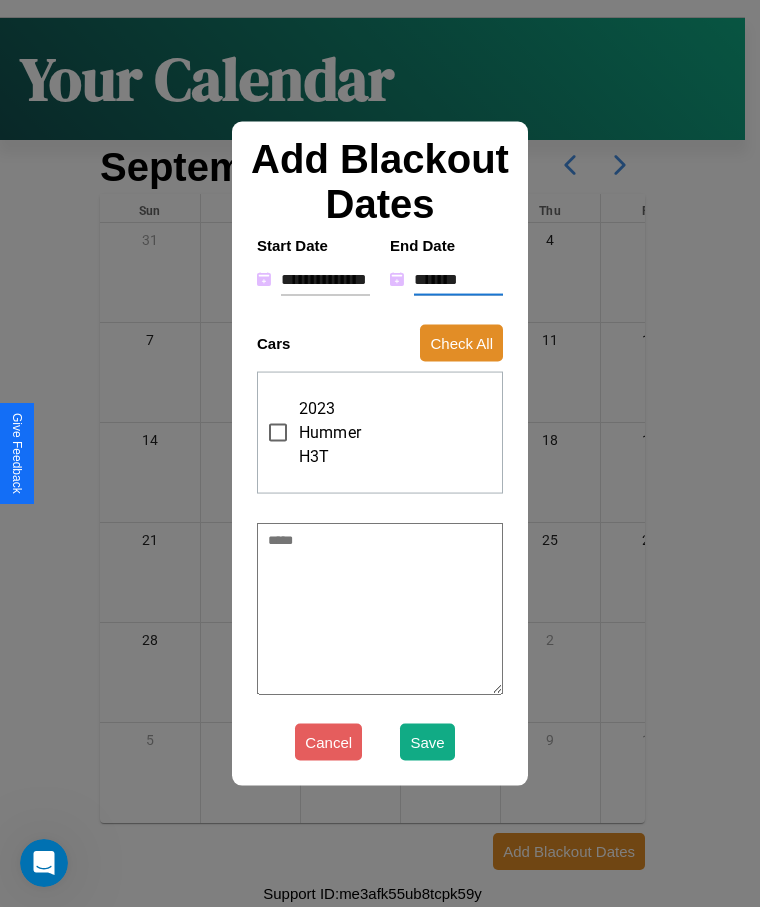 type on "********" 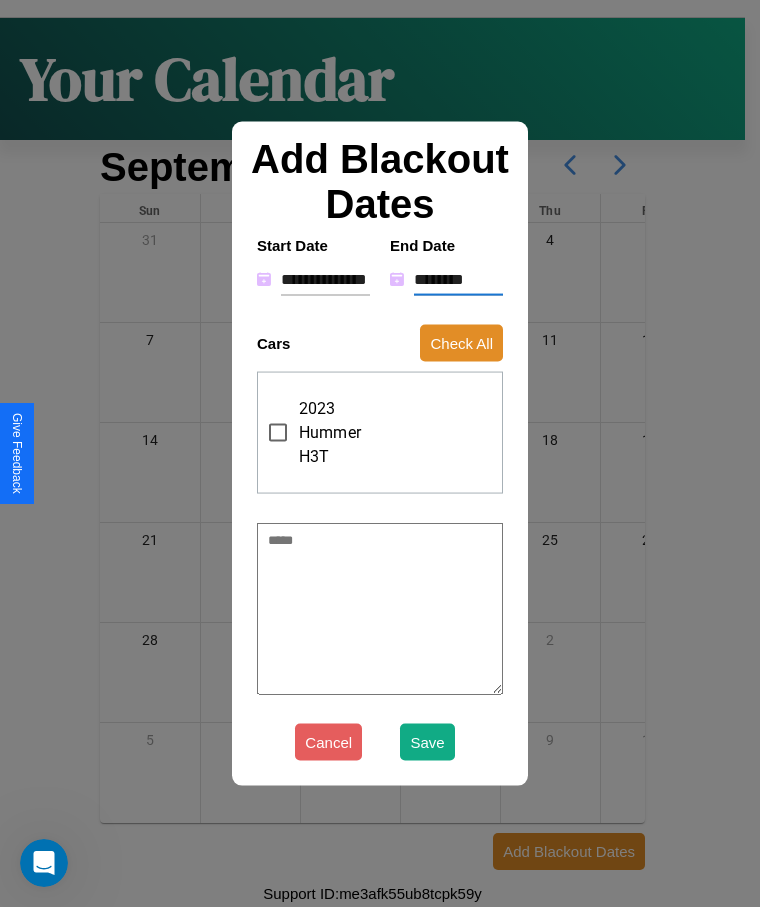 type on "*" 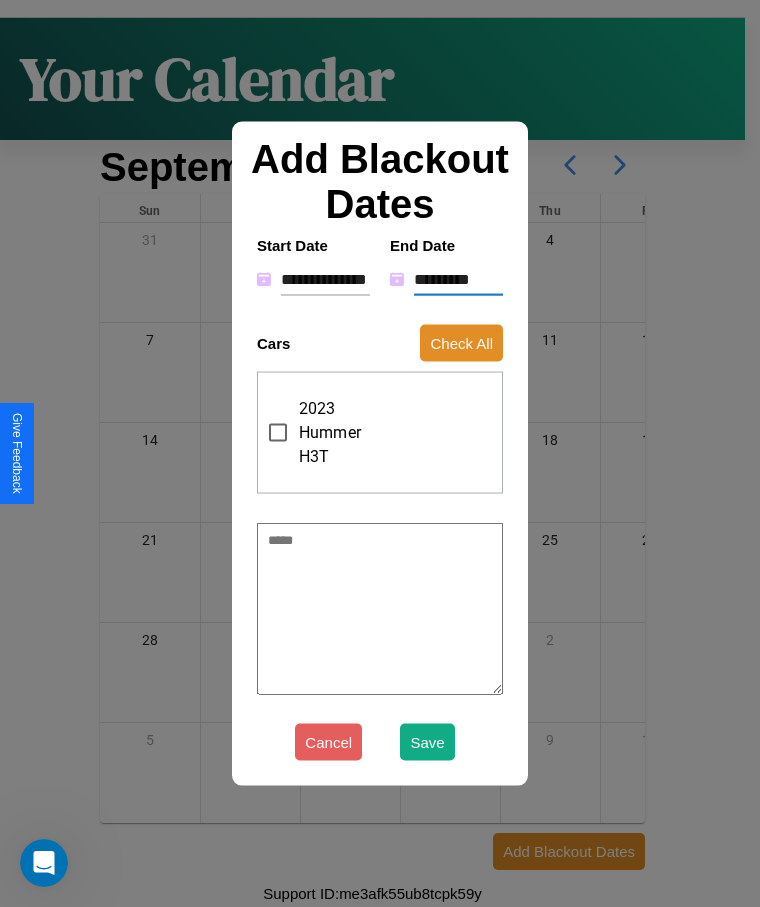type on "*" 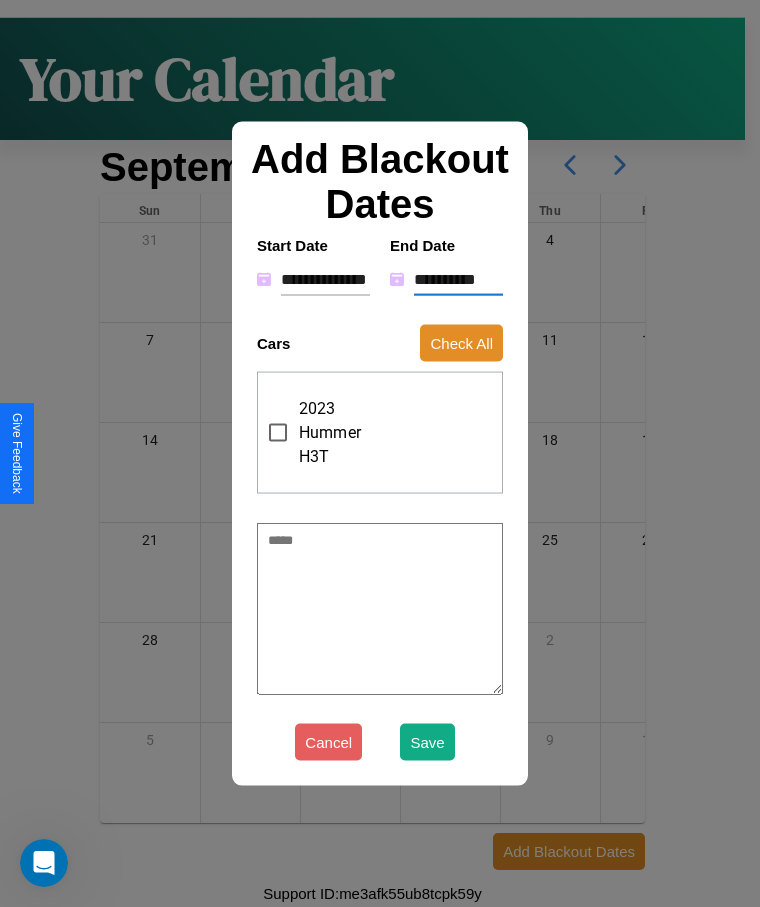 type on "*" 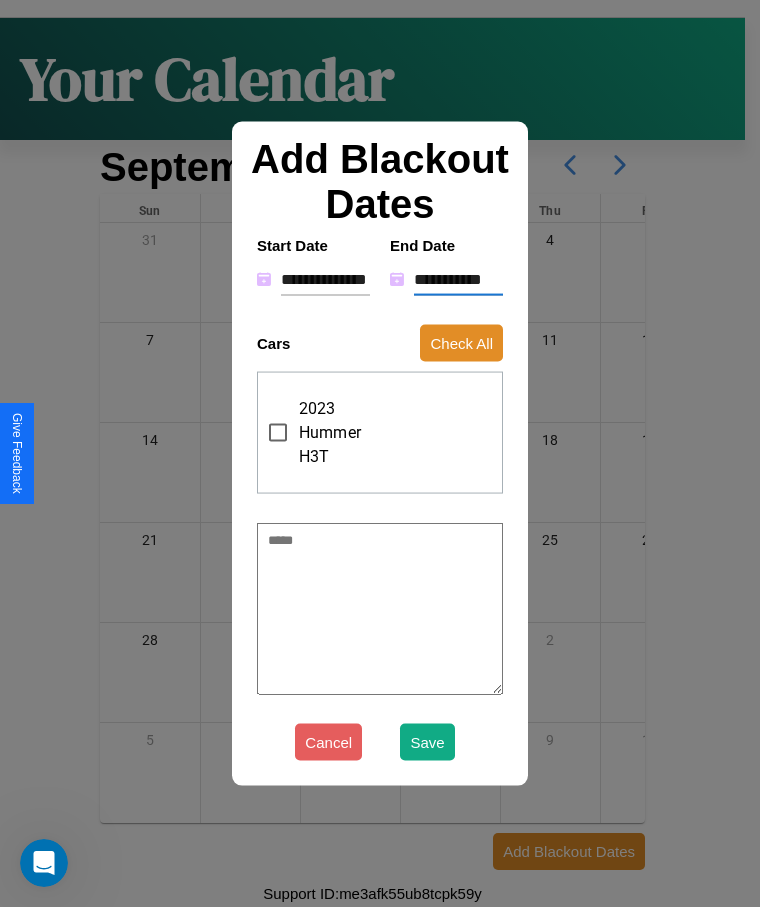 type on "*" 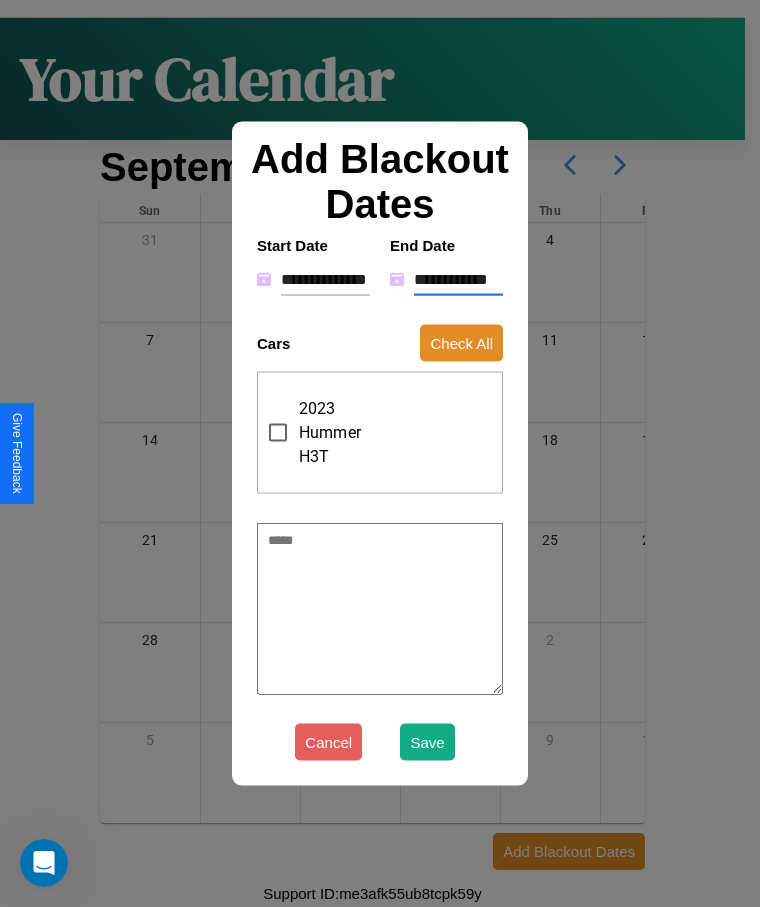 type on "*" 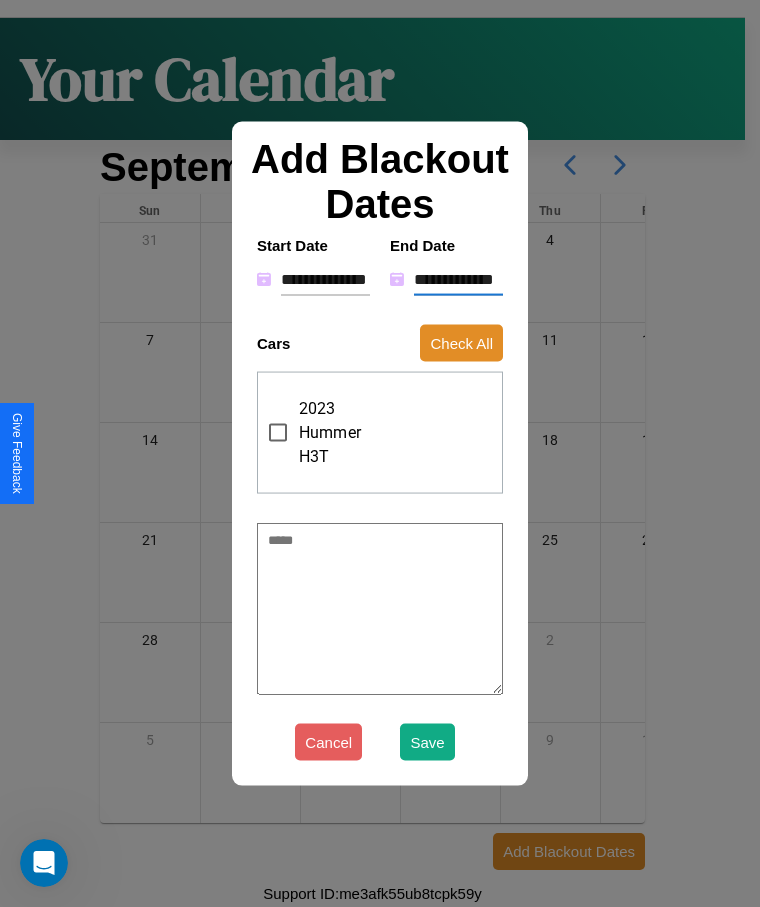 type on "*" 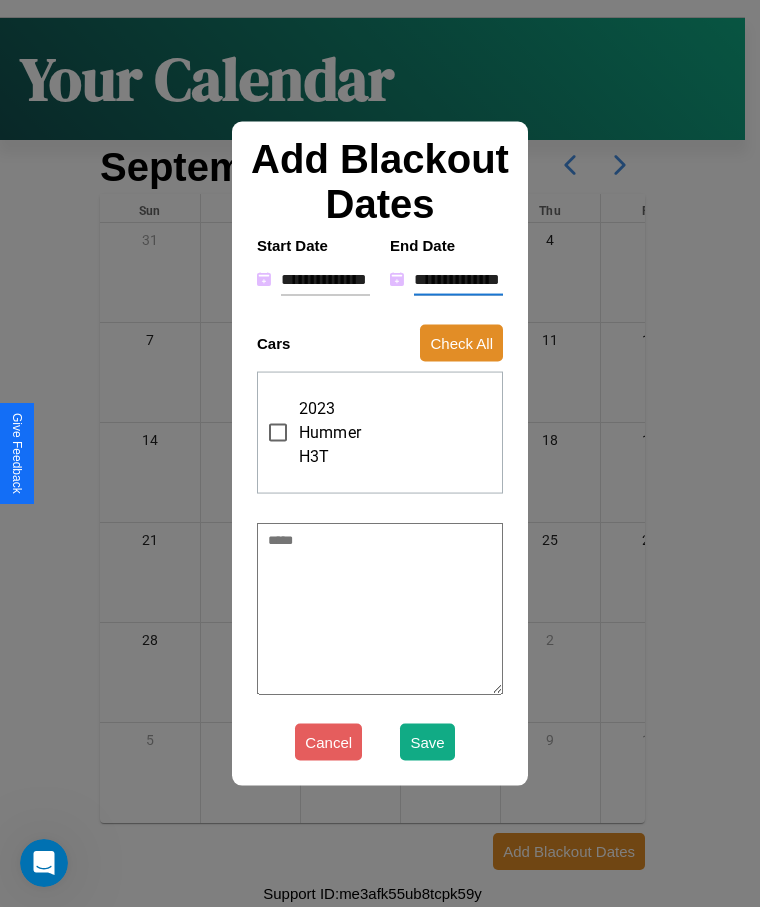 type on "*" 